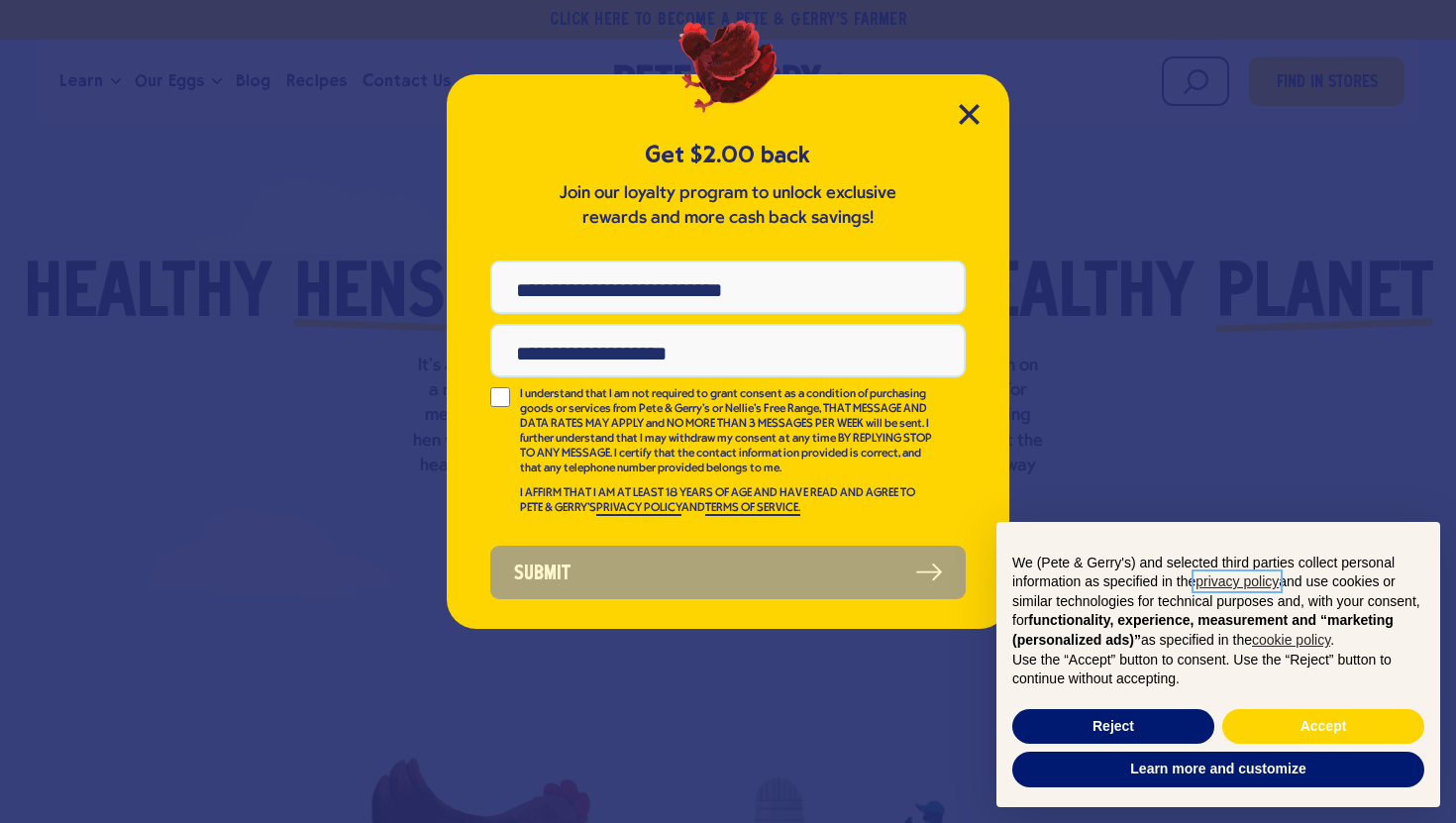 scroll, scrollTop: 0, scrollLeft: 0, axis: both 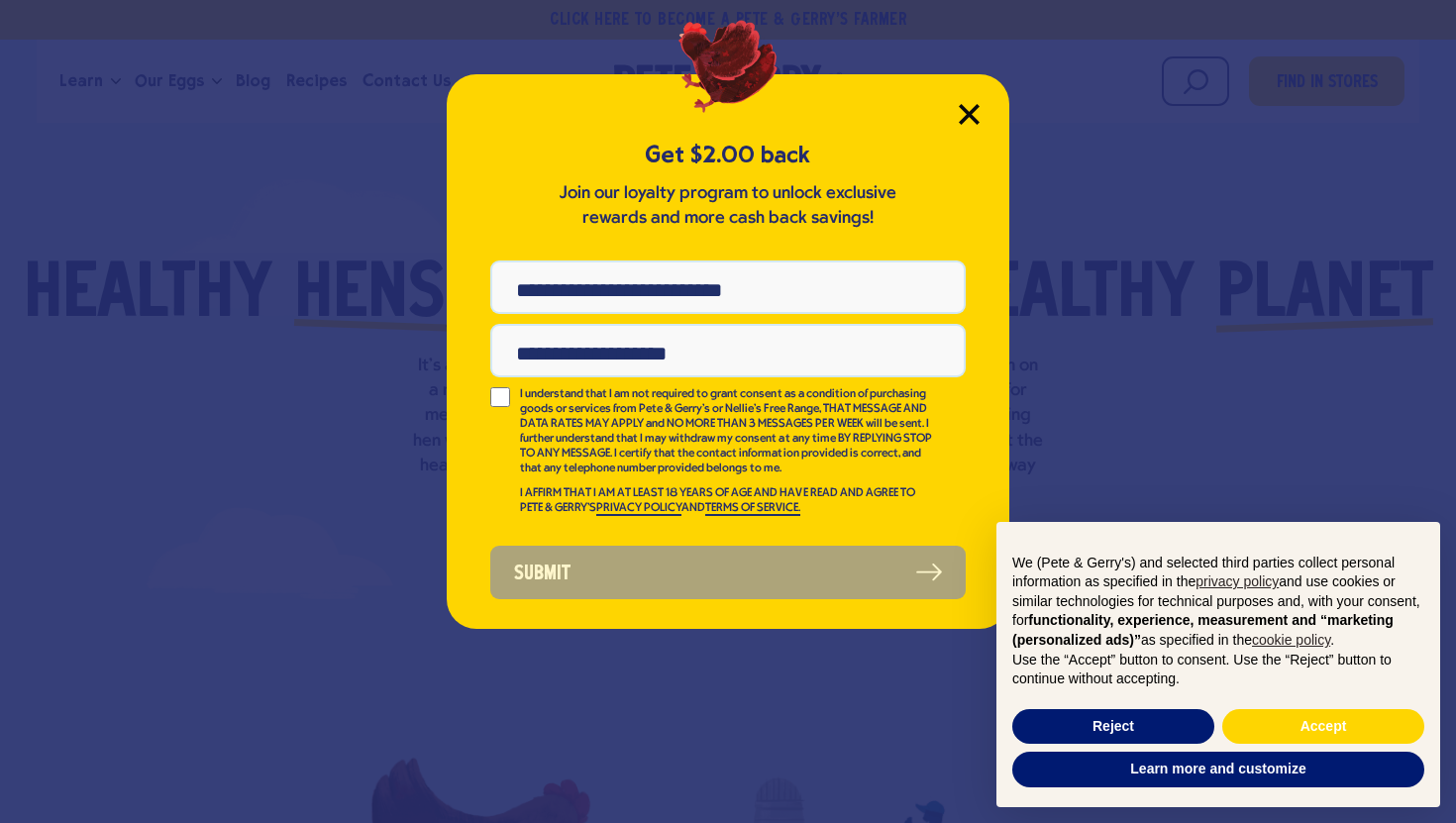 click 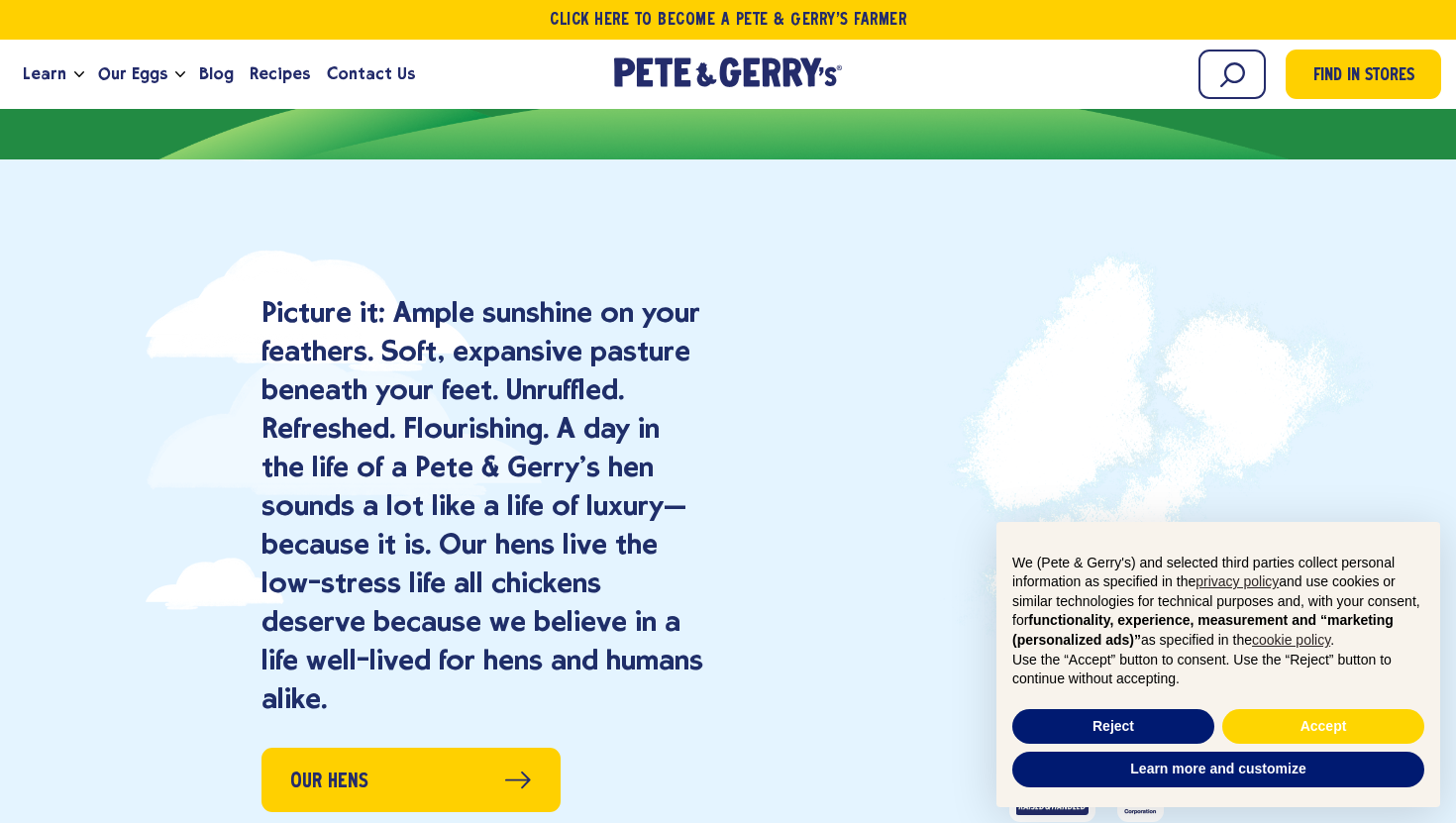 scroll, scrollTop: 1229, scrollLeft: 0, axis: vertical 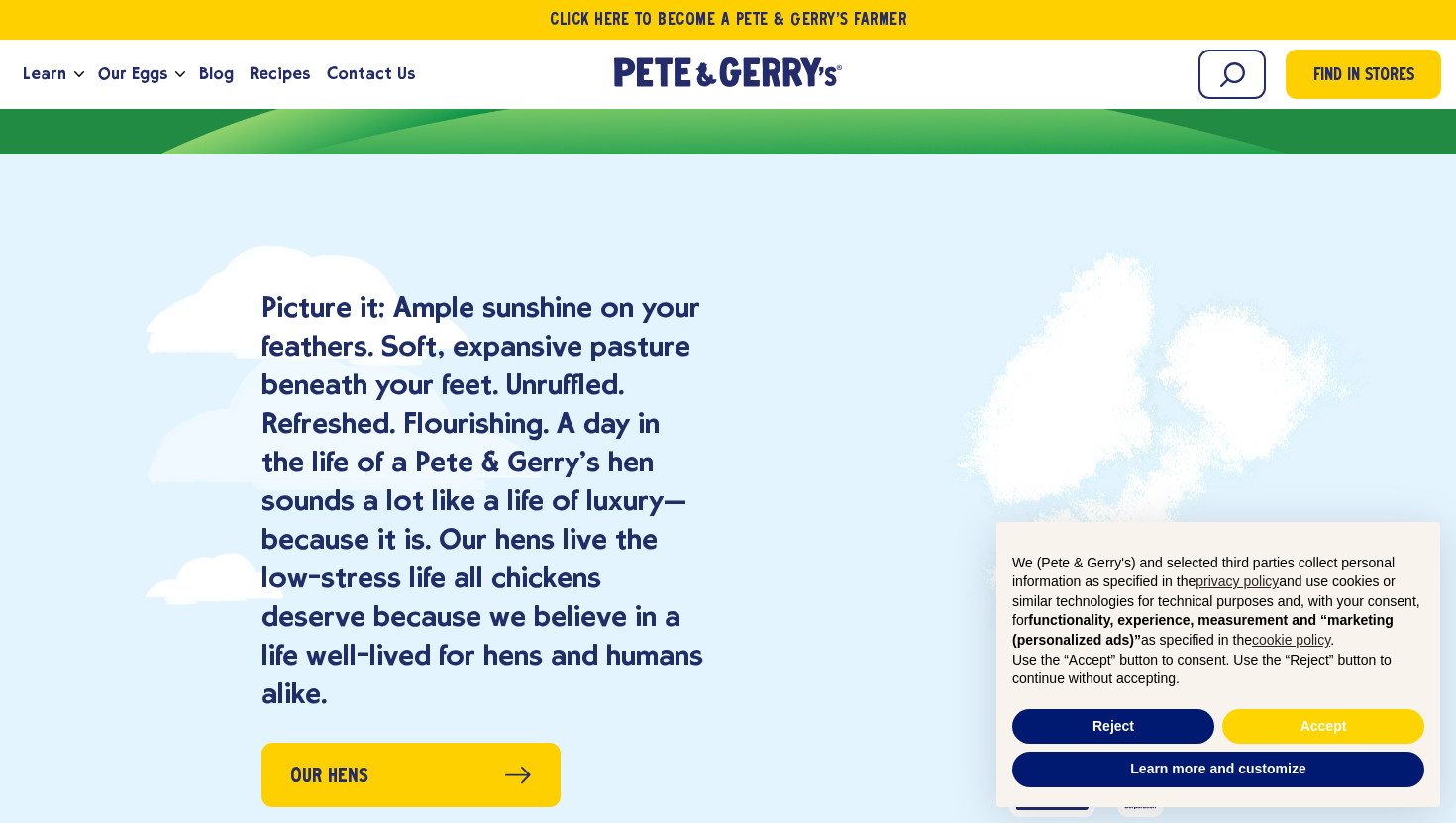 drag, startPoint x: 267, startPoint y: 302, endPoint x: 460, endPoint y: 461, distance: 250.06 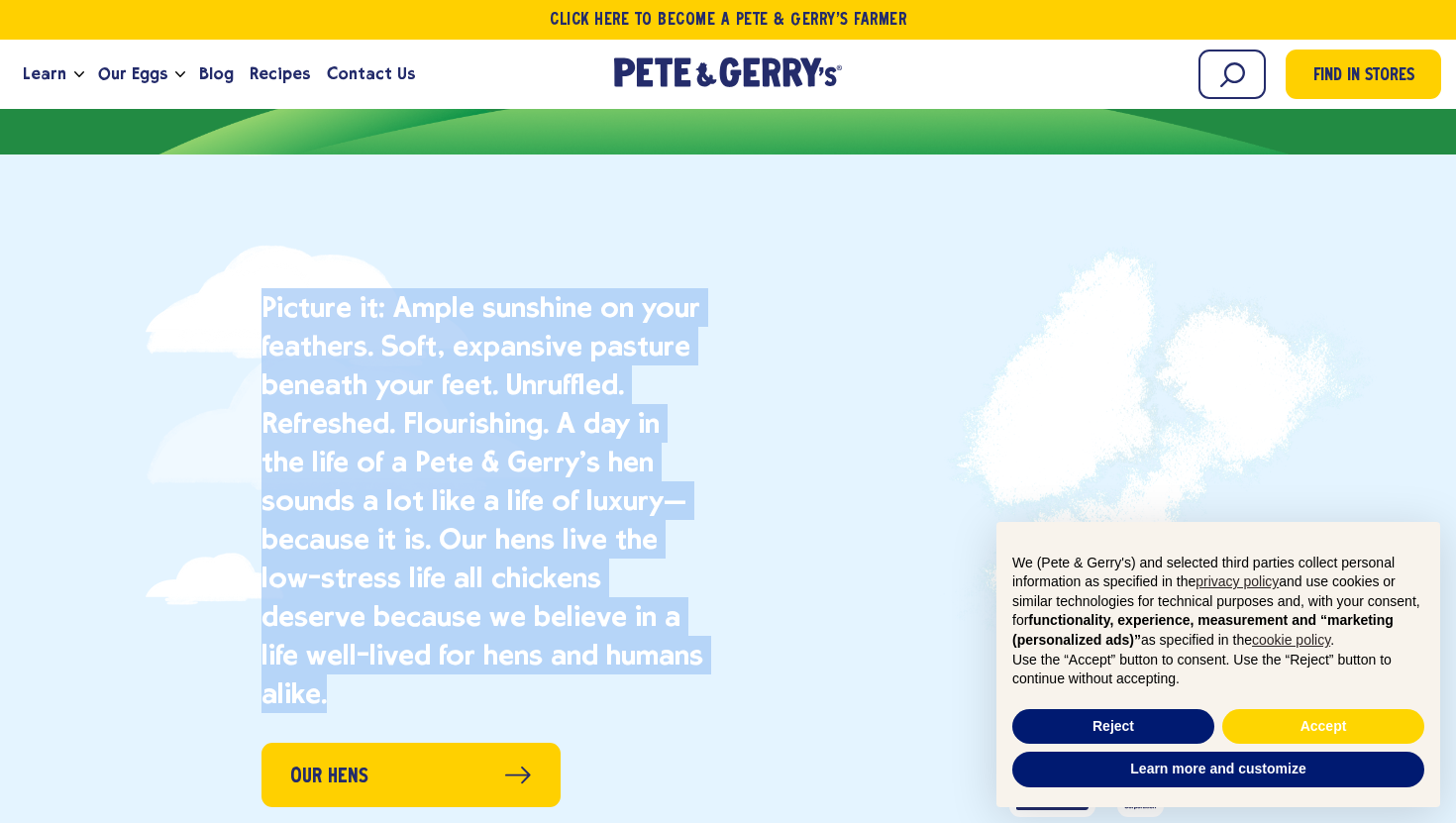 drag, startPoint x: 266, startPoint y: 295, endPoint x: 444, endPoint y: 680, distance: 424.1568 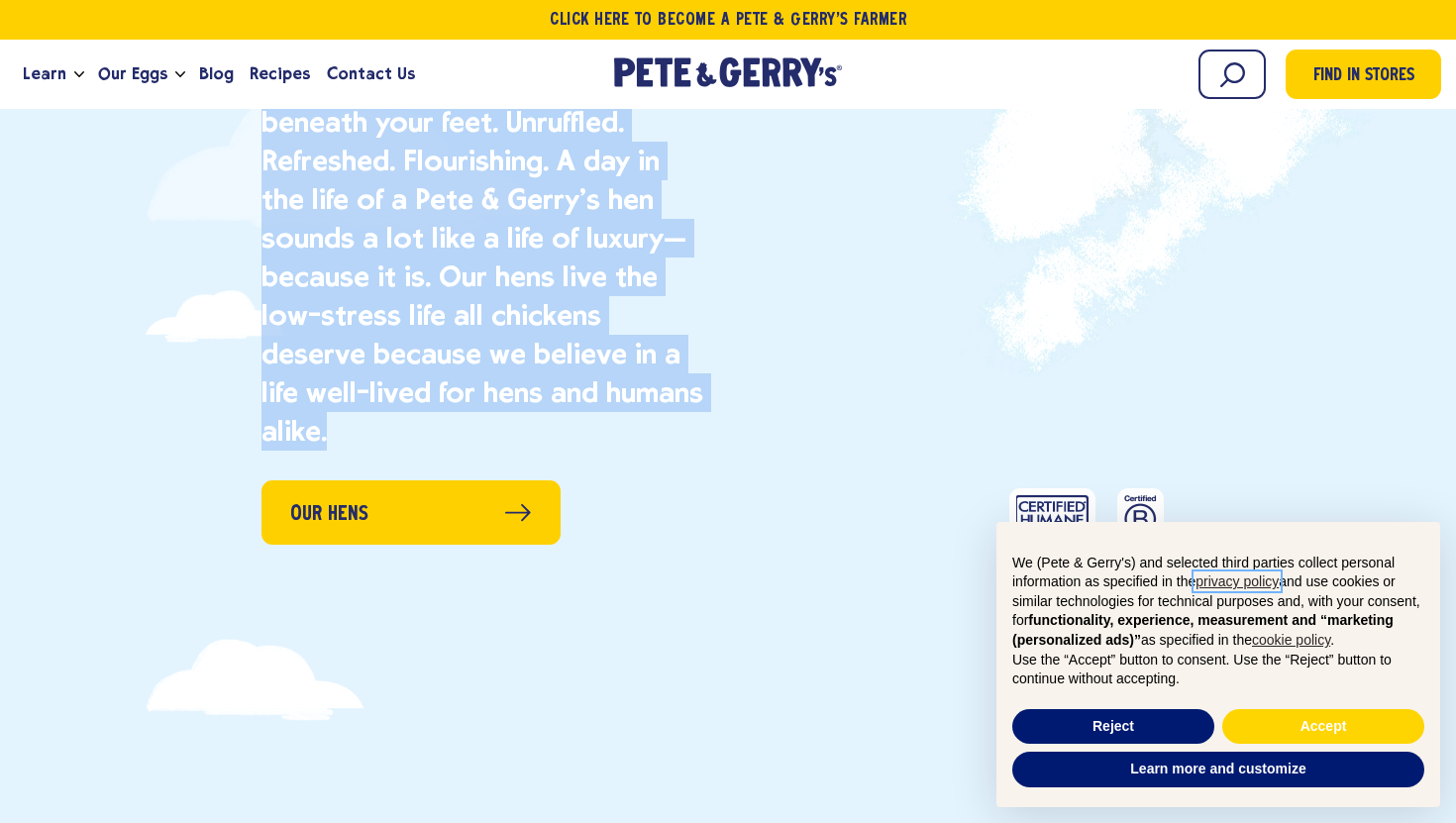 scroll, scrollTop: 1500, scrollLeft: 0, axis: vertical 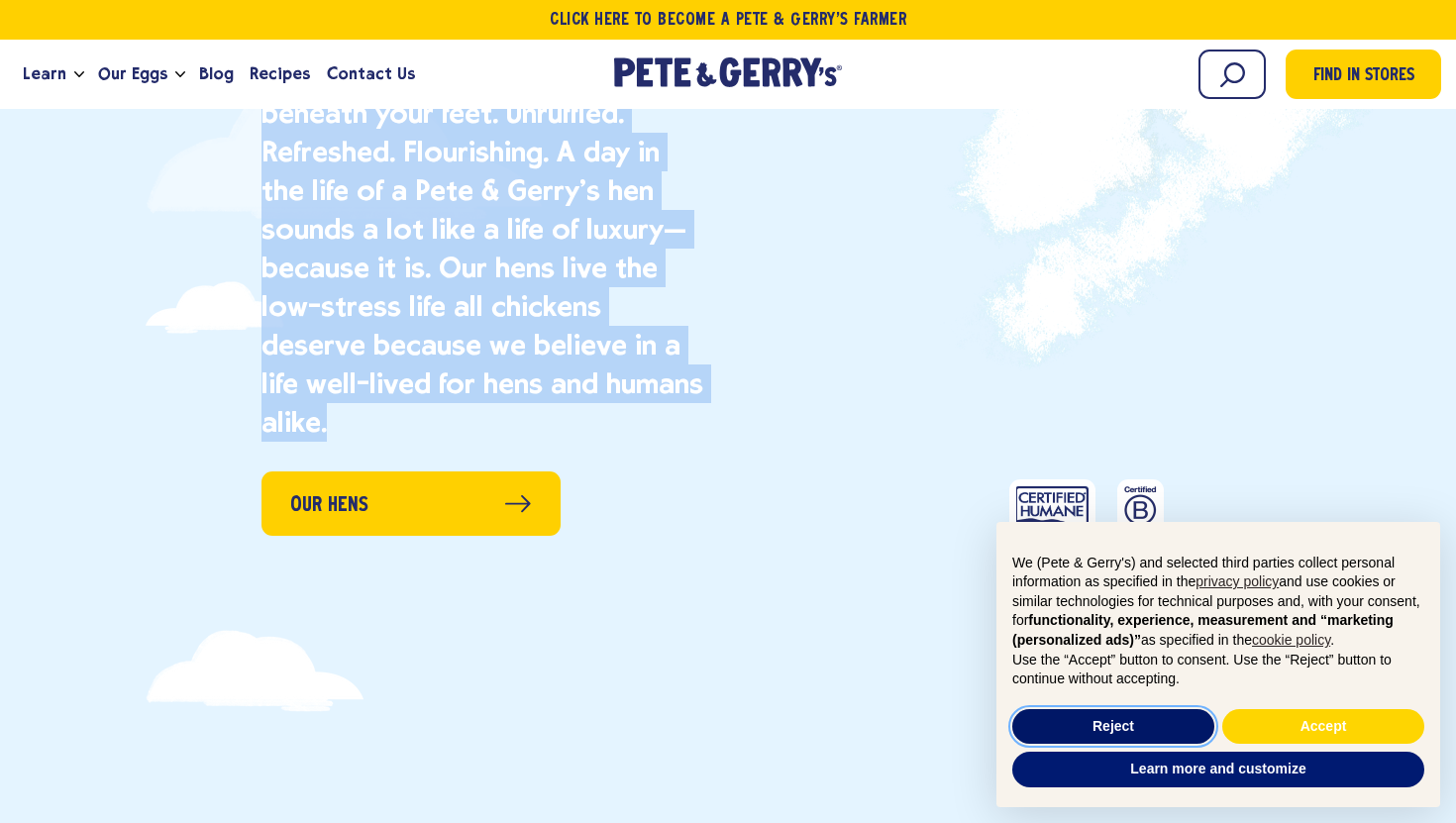 click on "Reject" at bounding box center (1113, 727) 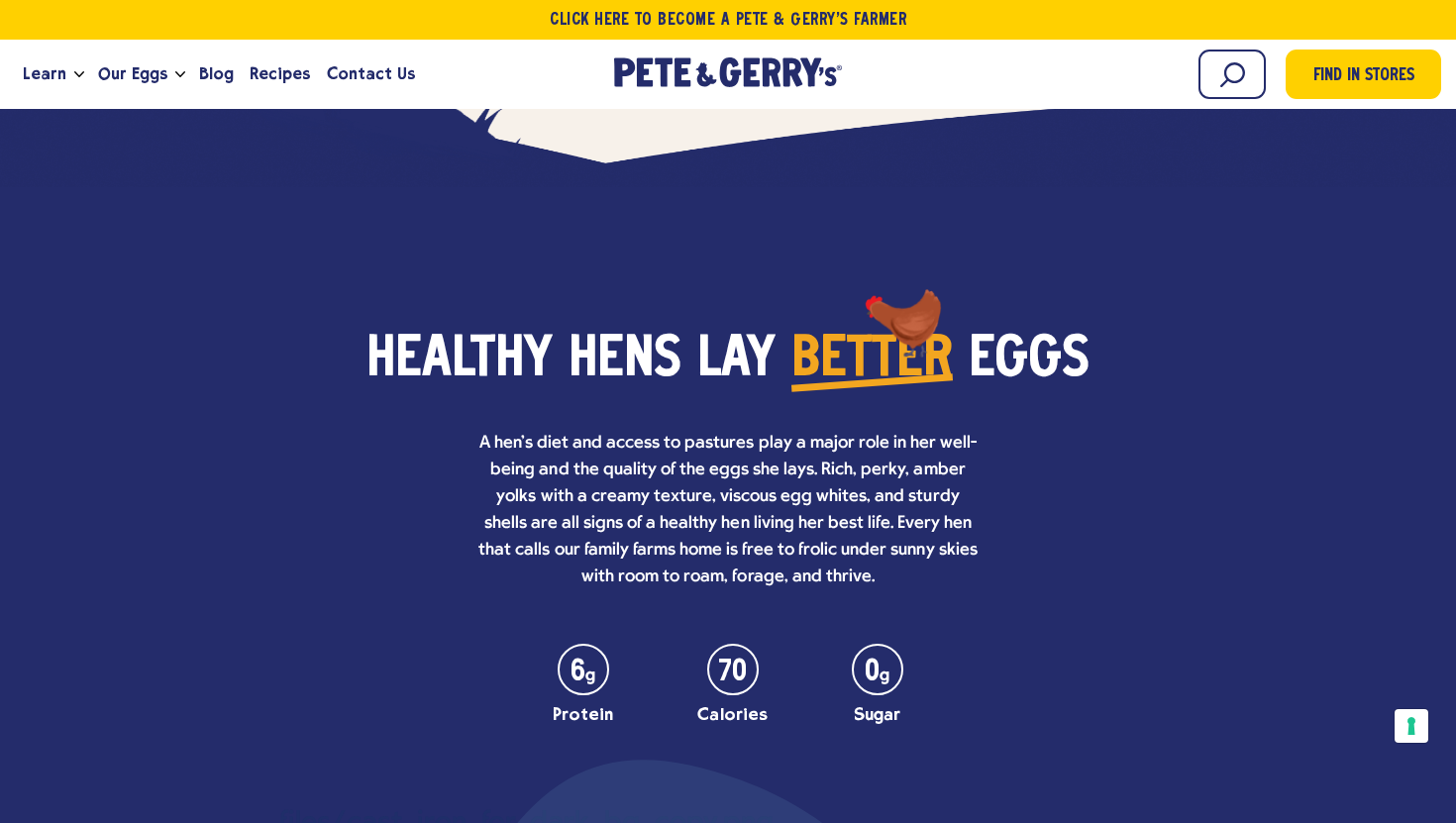 scroll, scrollTop: 5069, scrollLeft: 0, axis: vertical 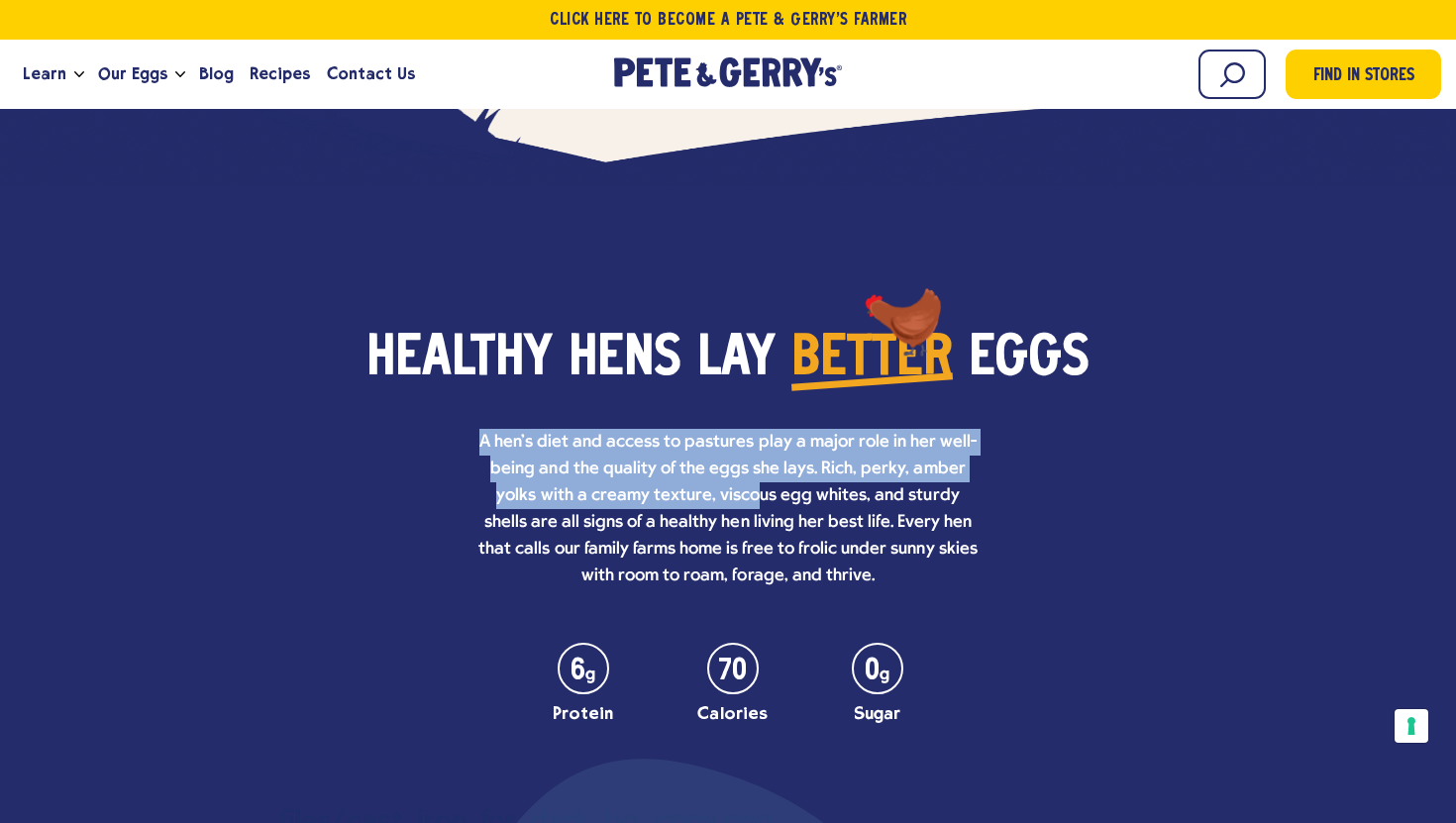 drag, startPoint x: 483, startPoint y: 437, endPoint x: 689, endPoint y: 481, distance: 210.64662 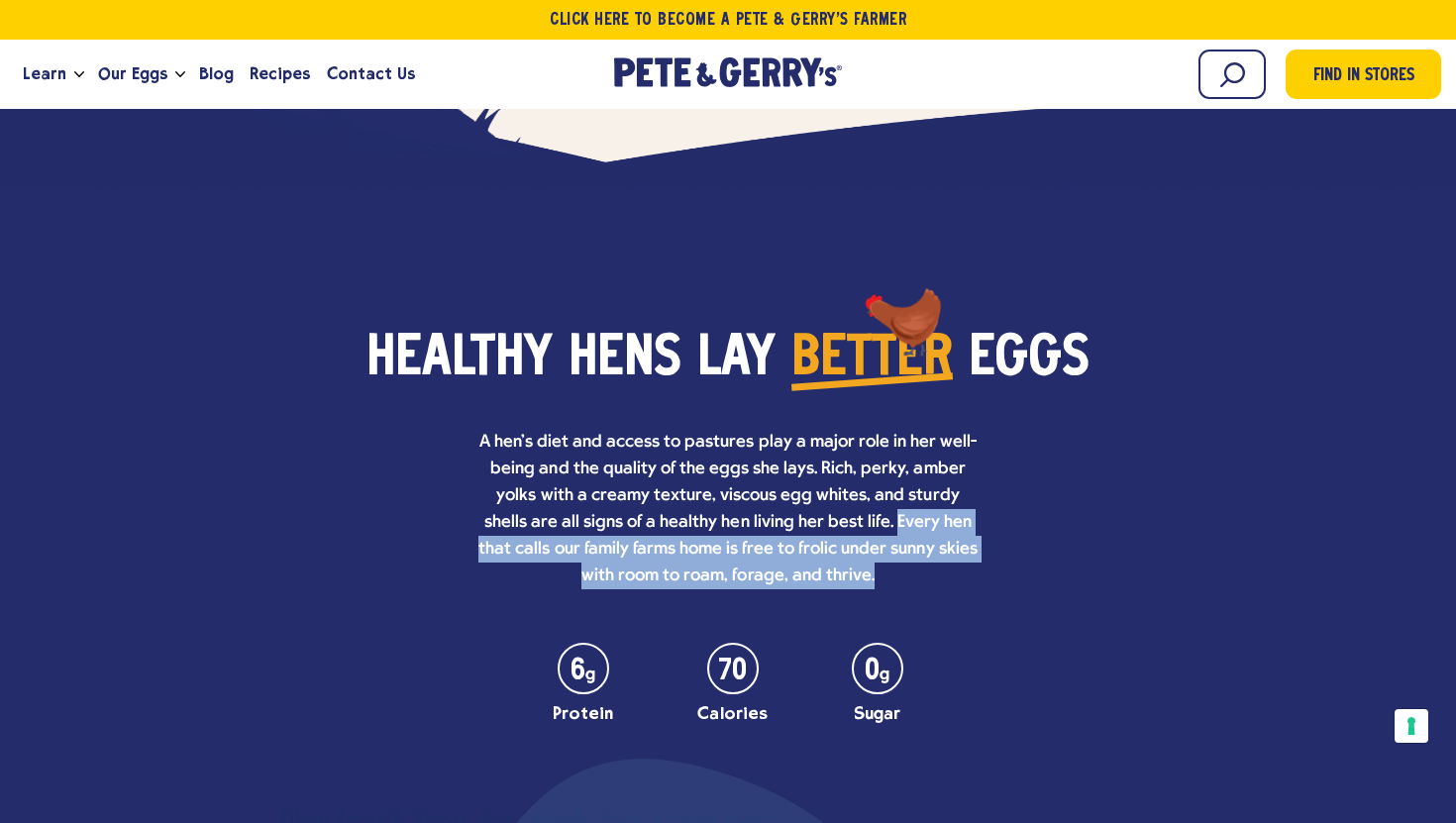 drag, startPoint x: 793, startPoint y: 512, endPoint x: 824, endPoint y: 556, distance: 53.823787 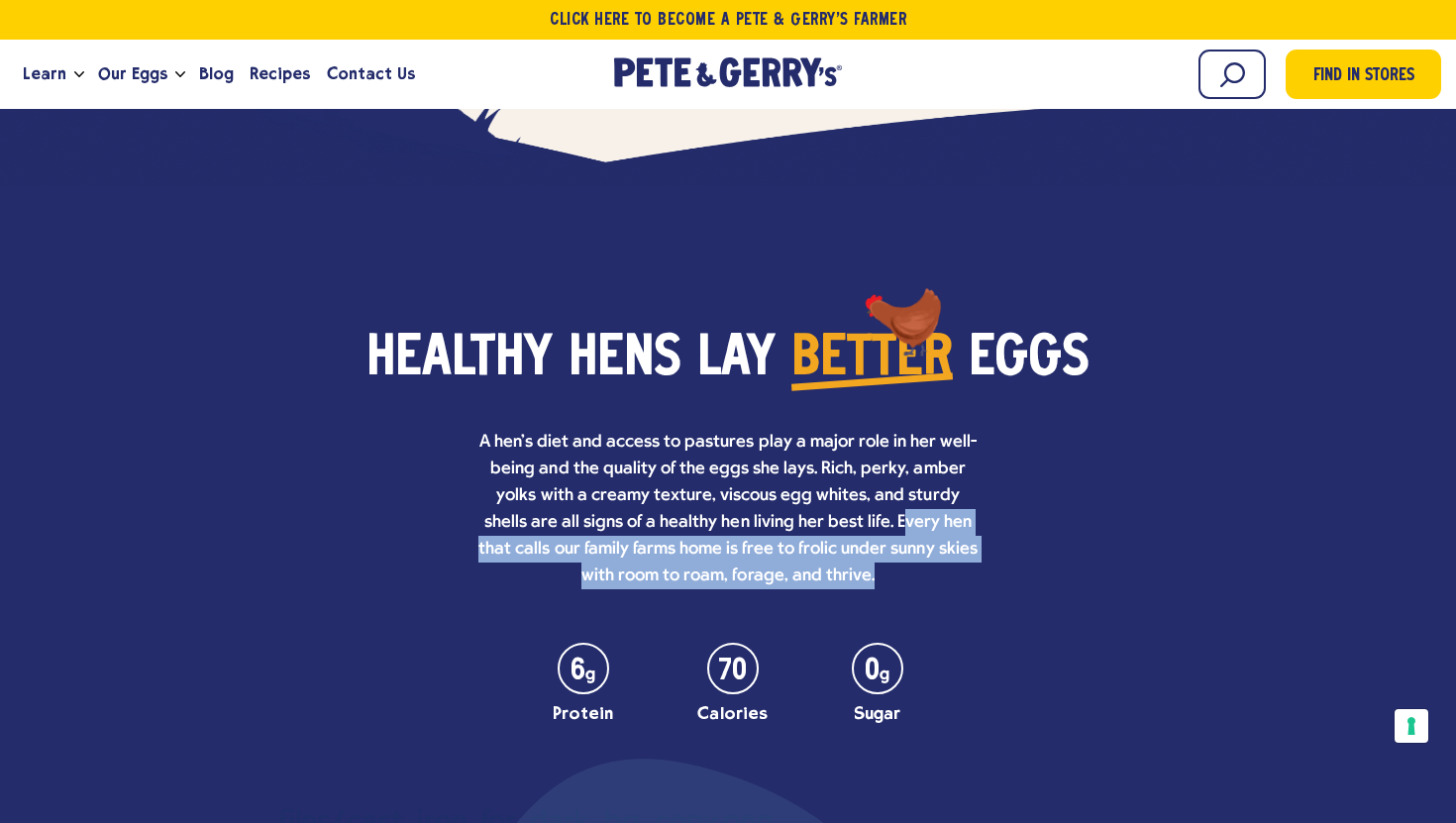 drag, startPoint x: 822, startPoint y: 564, endPoint x: 804, endPoint y: 525, distance: 42.953463 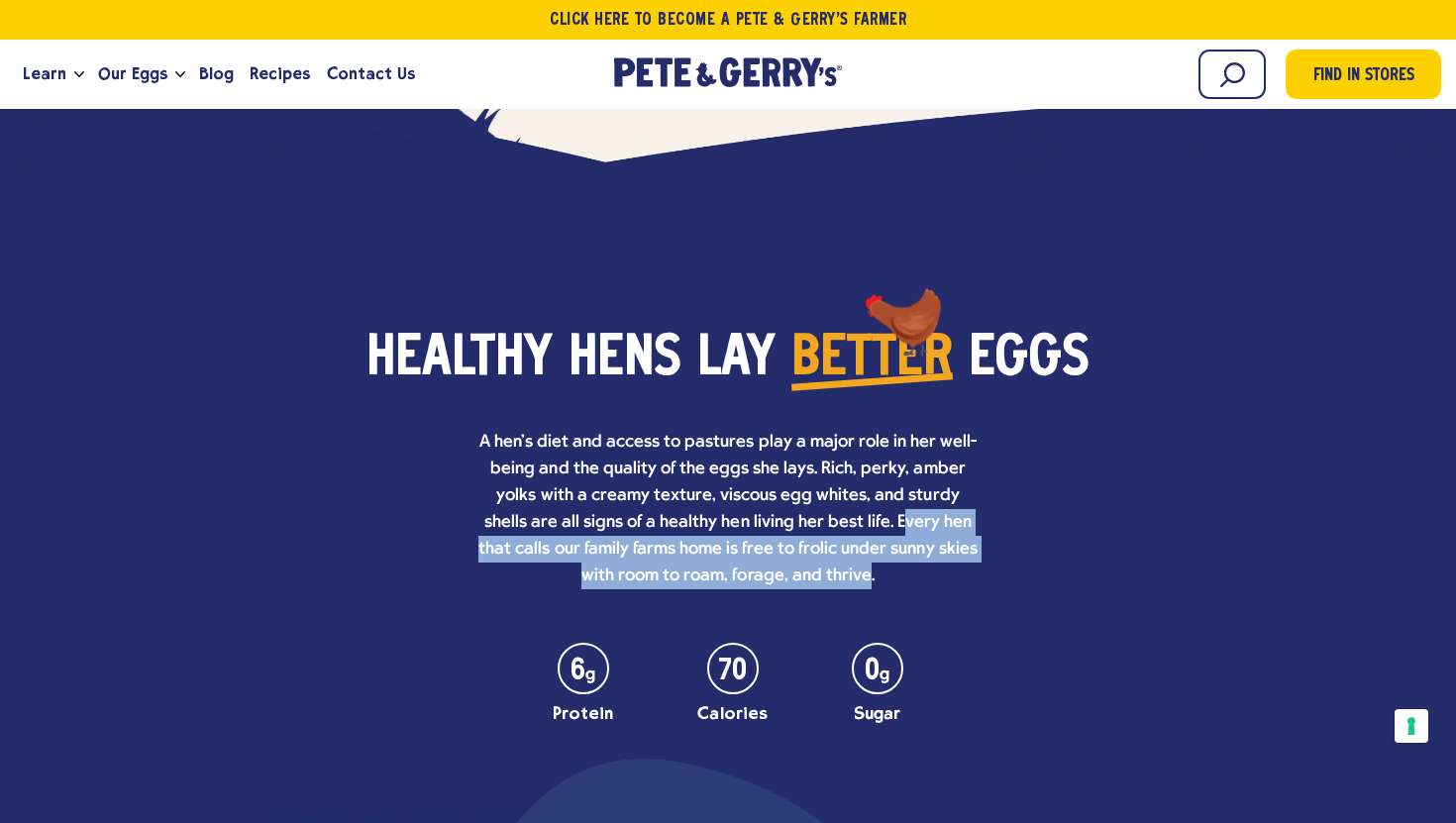 drag, startPoint x: 816, startPoint y: 566, endPoint x: 799, endPoint y: 513, distance: 55.65968 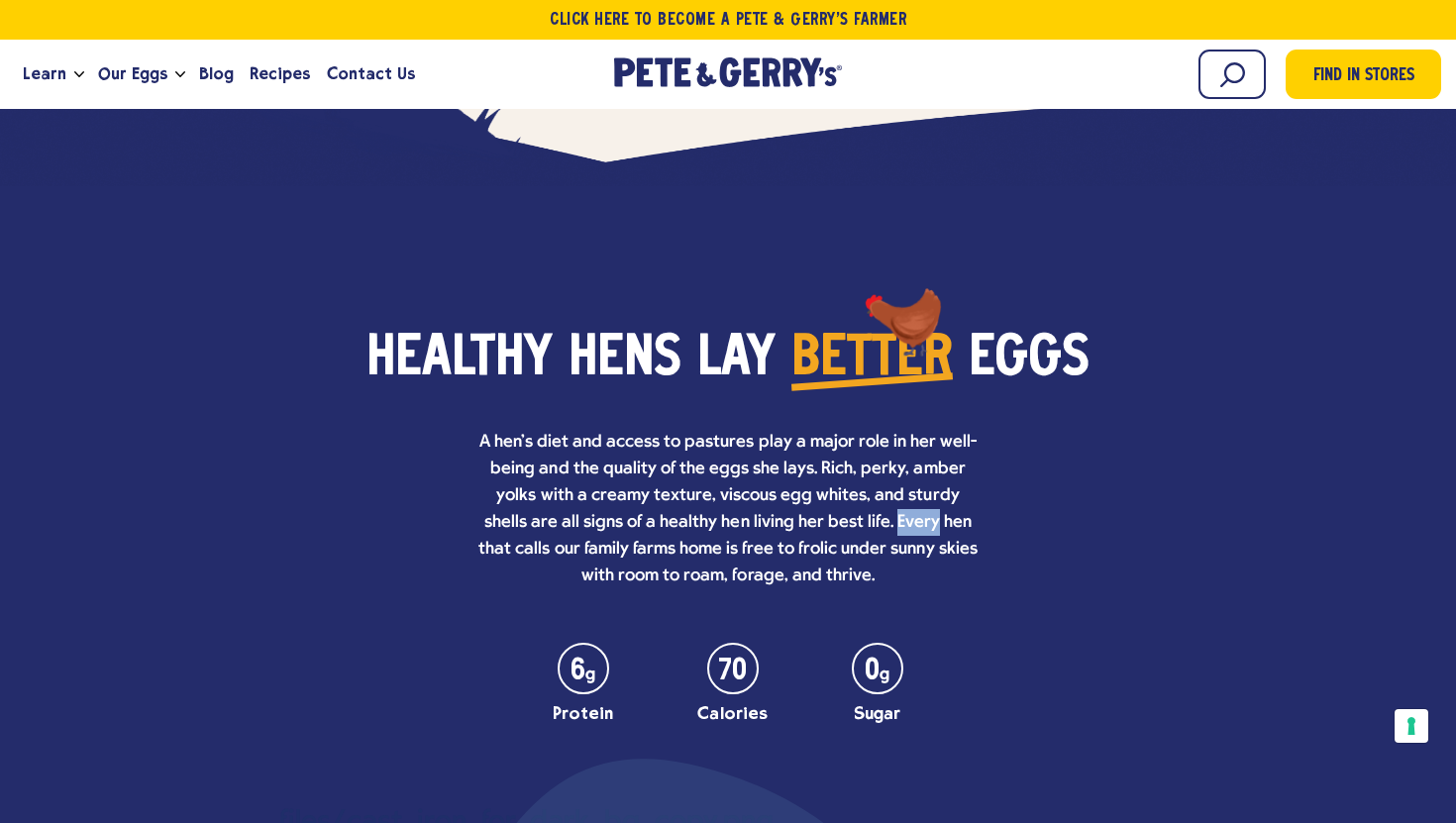 click on "A hen's diet and access to pastures play a major role in her well-being and the quality of the eggs she lays. Rich, perky, amber yolks with a creamy texture, viscous egg whites, and sturdy shells are all signs of a healthy hen living her best life. Every hen that calls our family farms home is free to frolic under sunny skies with room to roam, forage, and thrive." at bounding box center (728, 509) 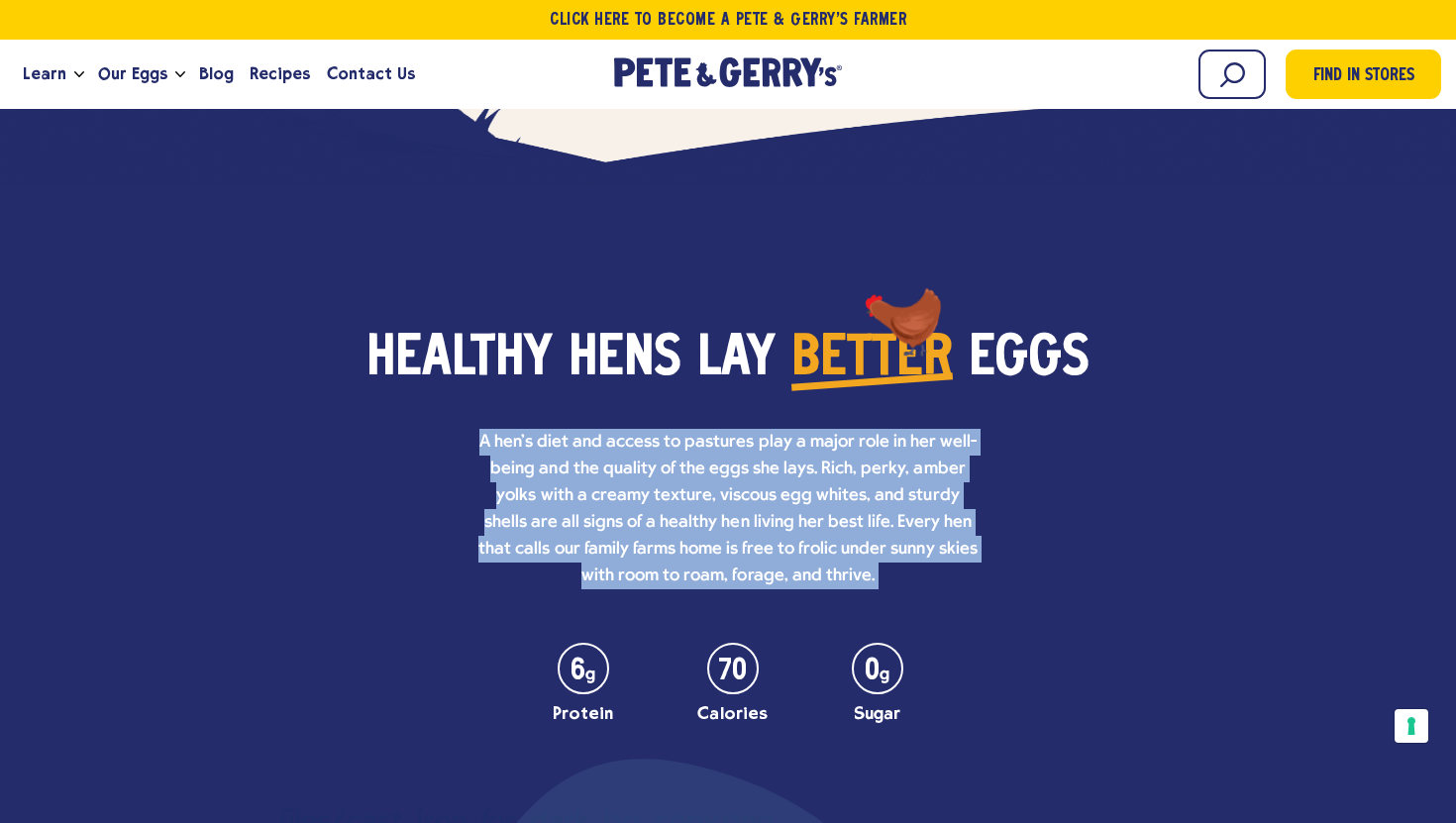 click on "A hen's diet and access to pastures play a major role in her well-being and the quality of the eggs she lays. Rich, perky, amber yolks with a creamy texture, viscous egg whites, and sturdy shells are all signs of a healthy hen living her best life. Every hen that calls our family farms home is free to frolic under sunny skies with room to roam, forage, and thrive." at bounding box center (728, 509) 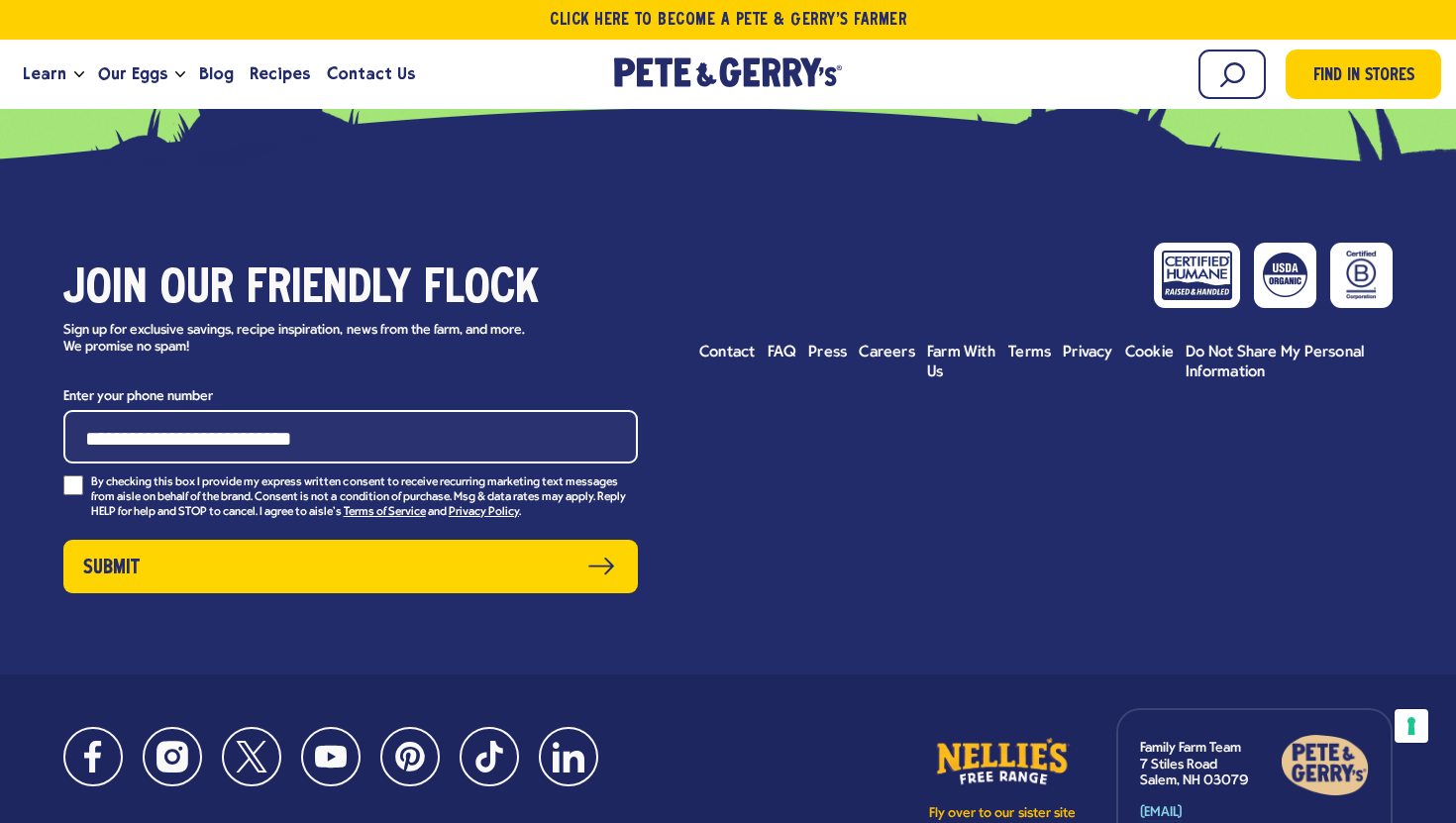 scroll, scrollTop: 8909, scrollLeft: 0, axis: vertical 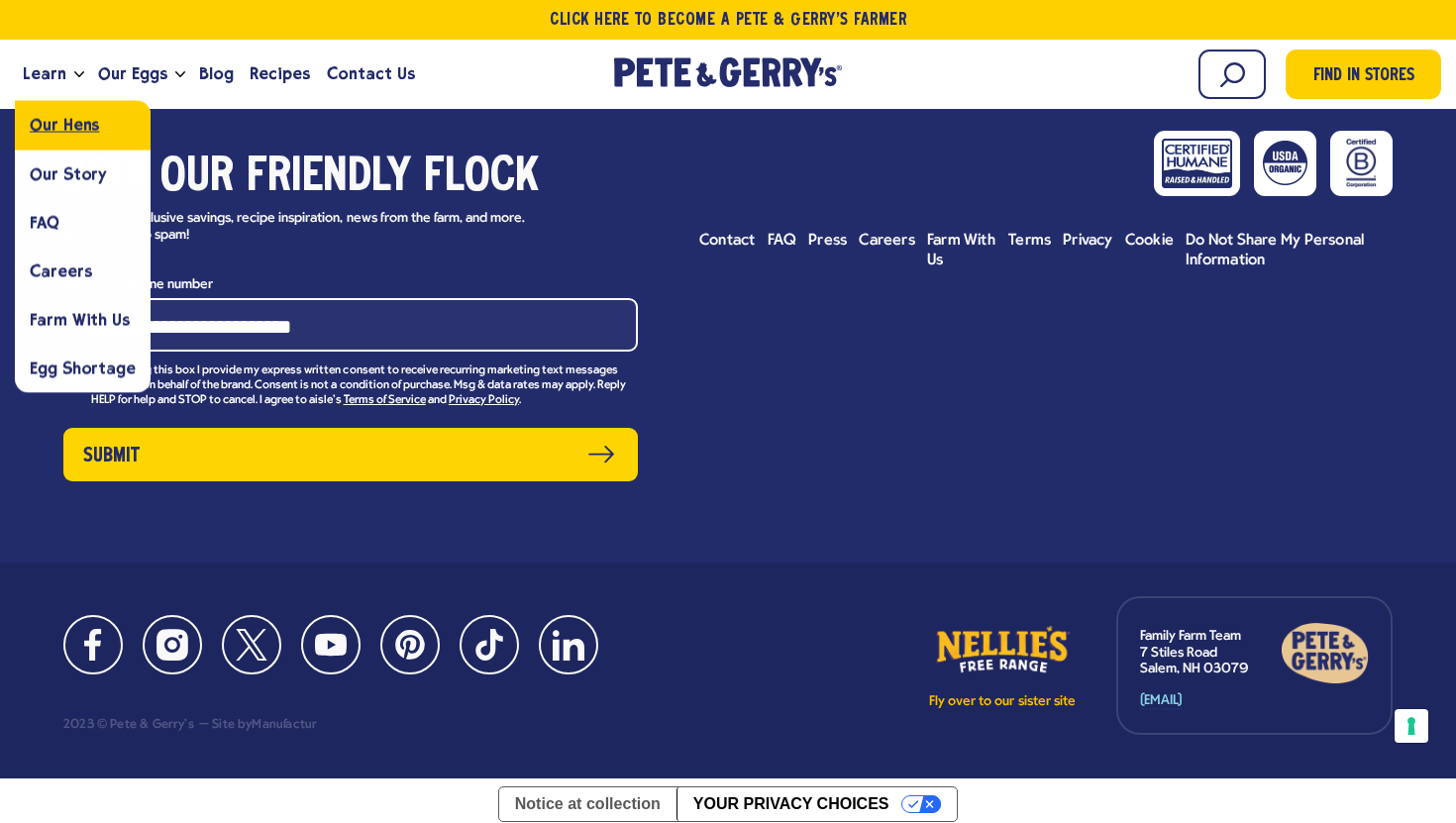 click on "Our Hens" at bounding box center [64, 125] 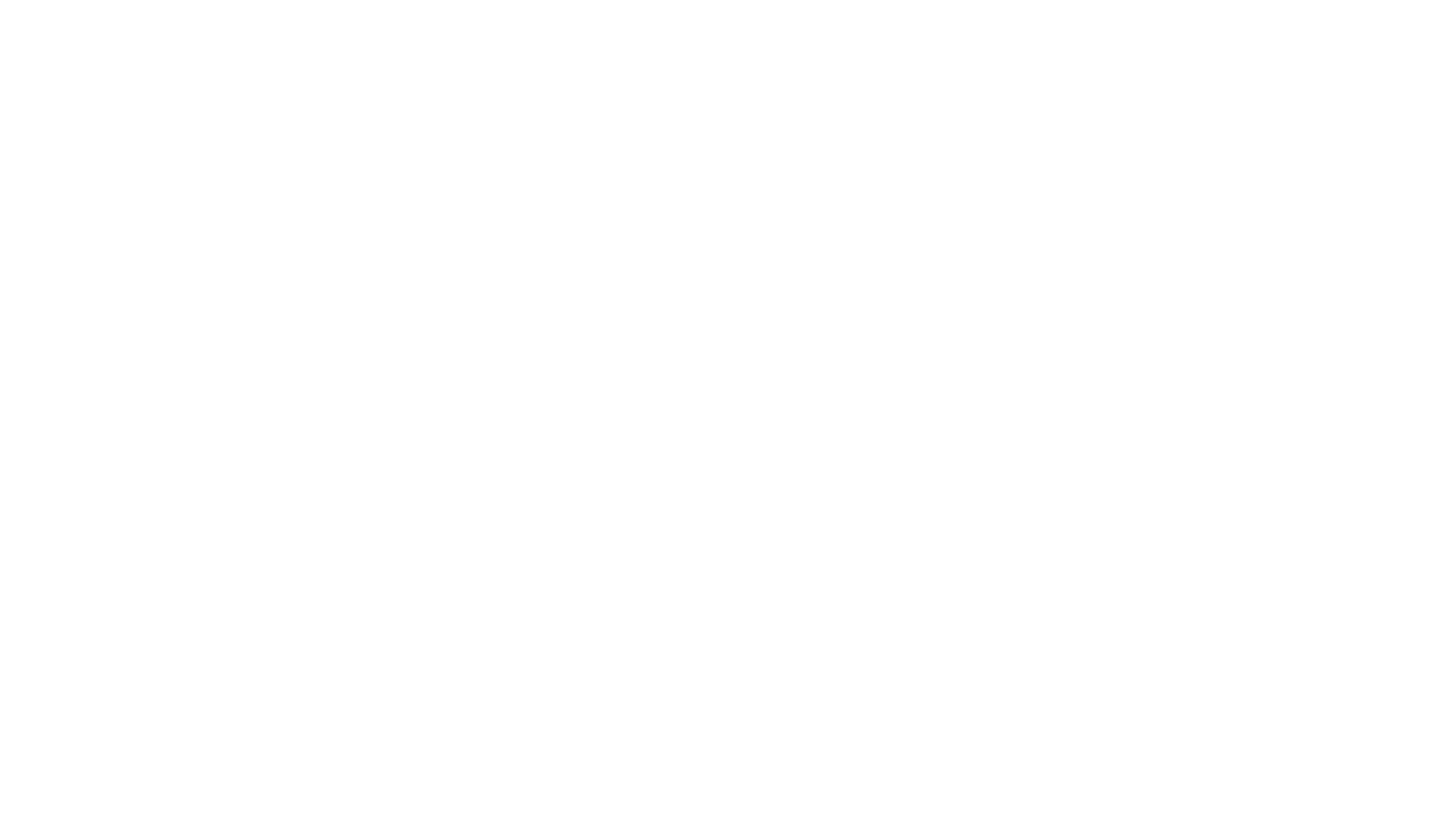 scroll, scrollTop: 0, scrollLeft: 0, axis: both 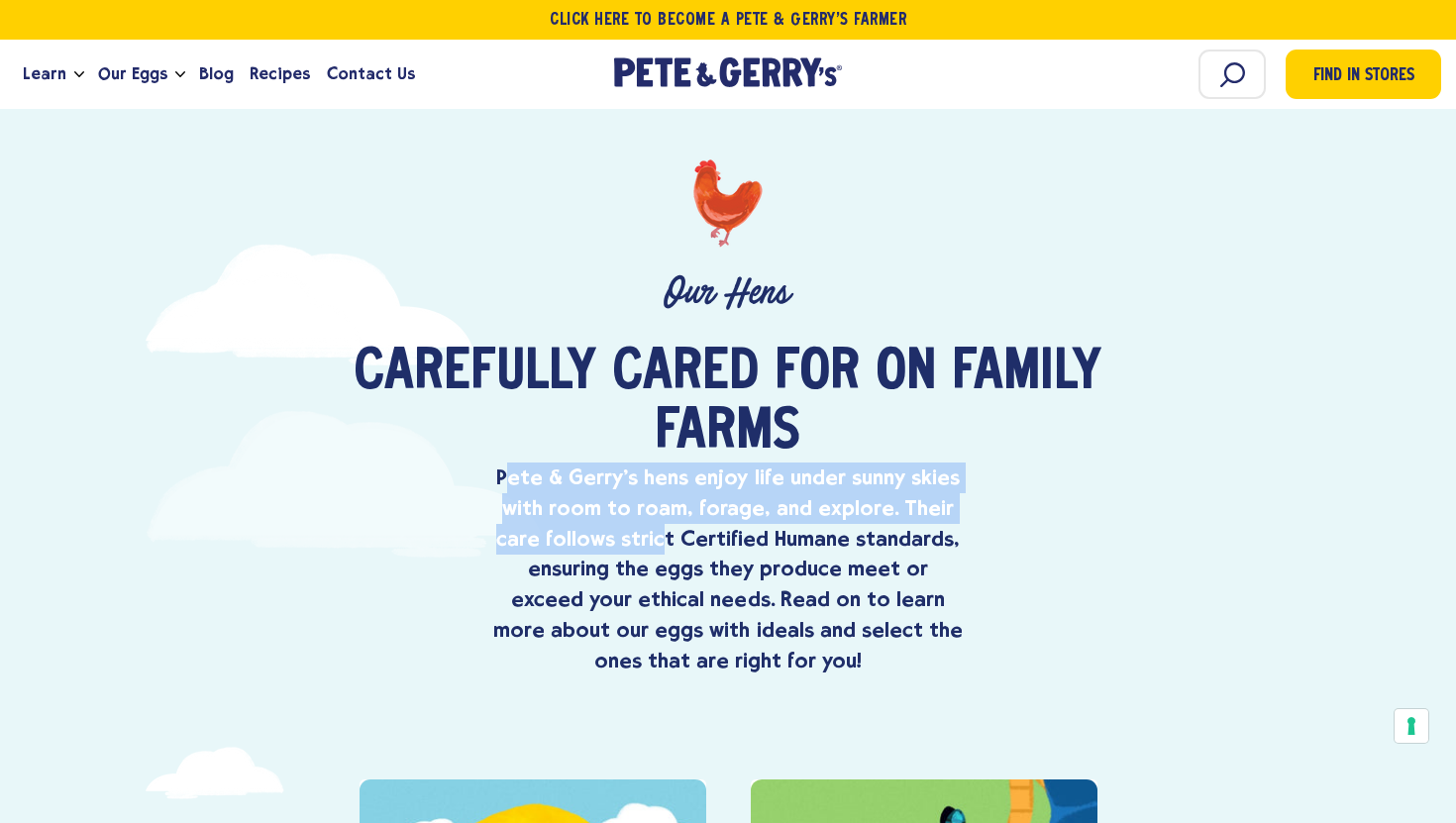 drag, startPoint x: 506, startPoint y: 477, endPoint x: 668, endPoint y: 533, distance: 171.40595 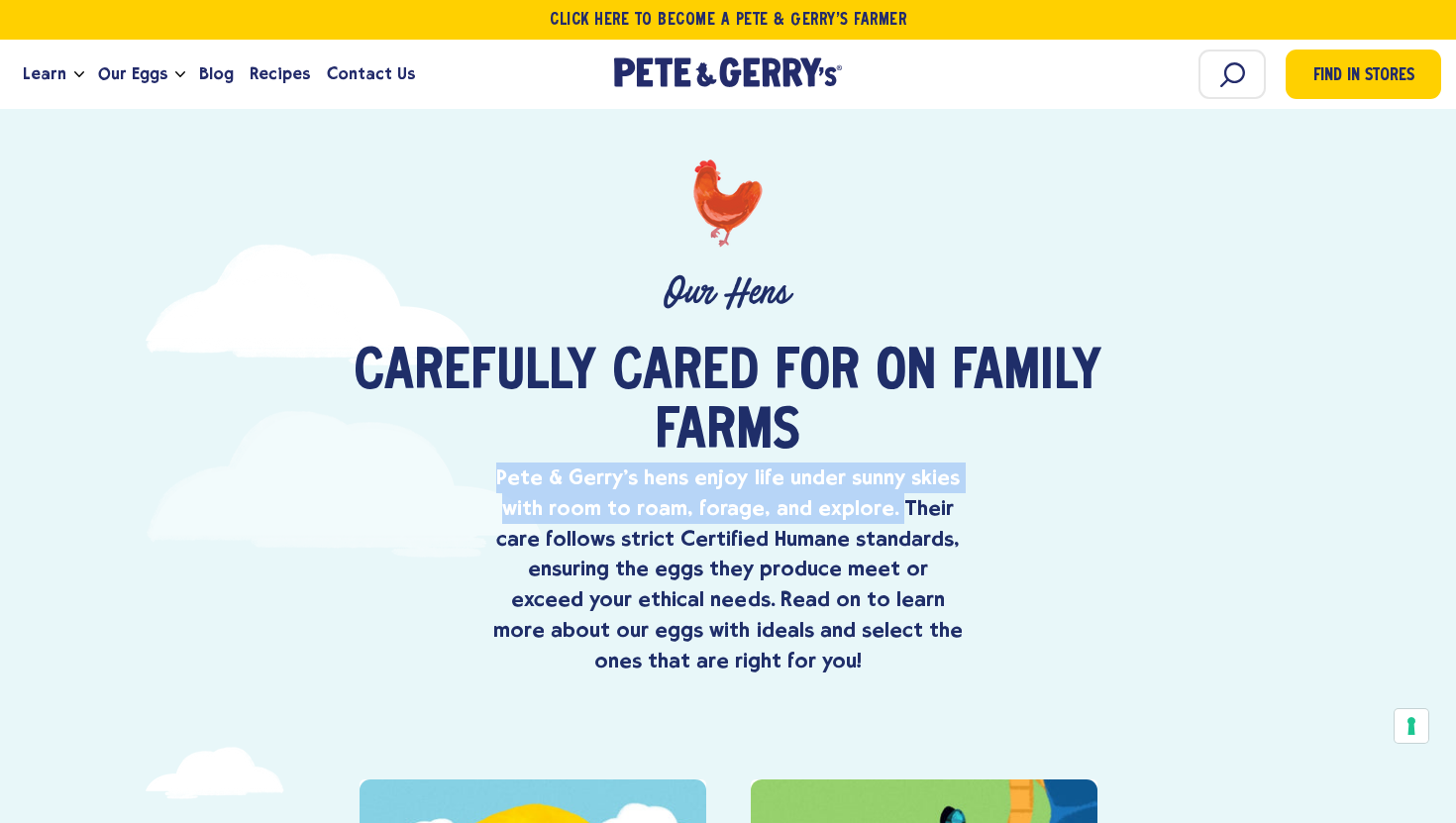 drag, startPoint x: 503, startPoint y: 471, endPoint x: 899, endPoint y: 512, distance: 398.11682 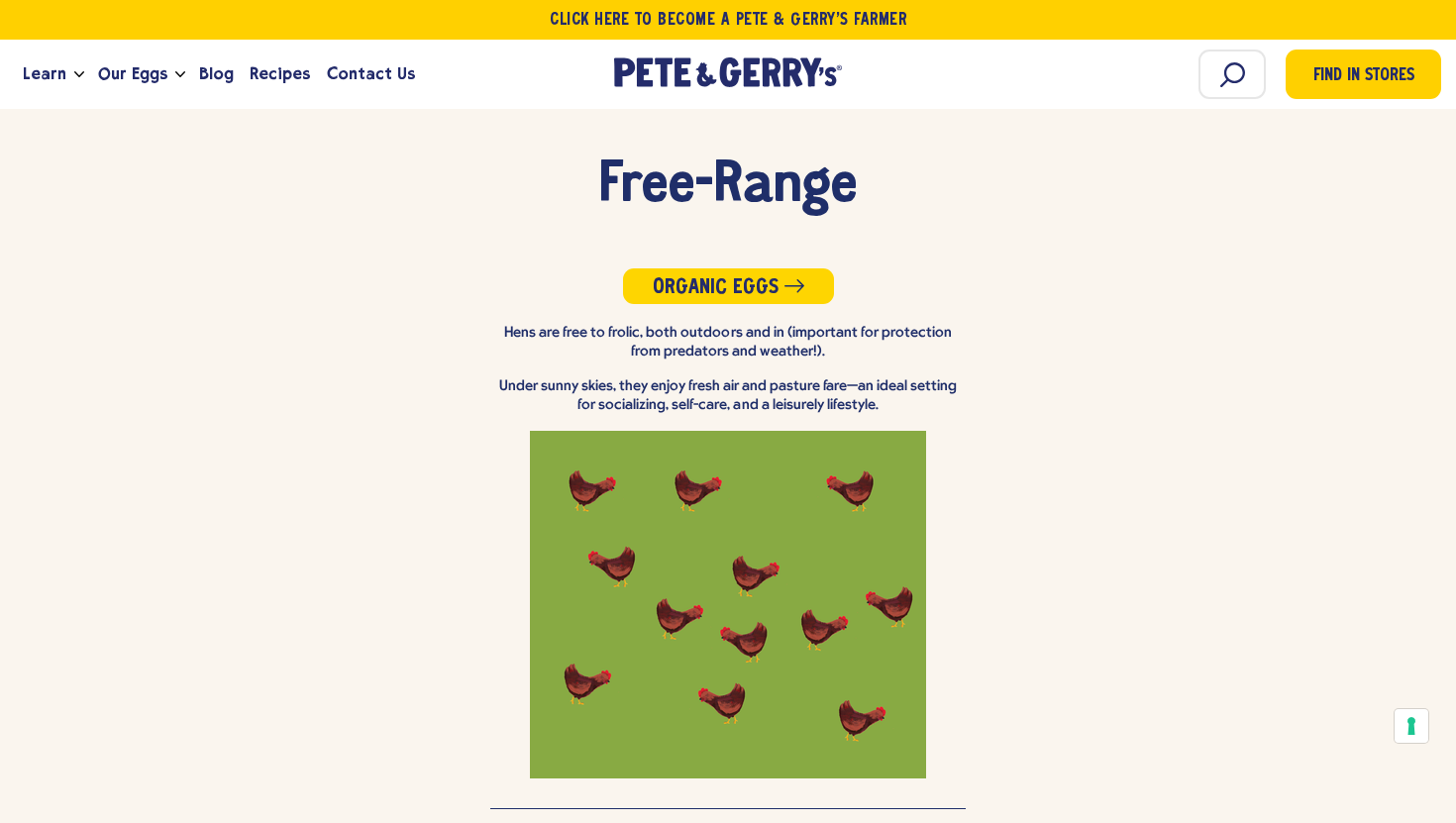 scroll, scrollTop: 3781, scrollLeft: 0, axis: vertical 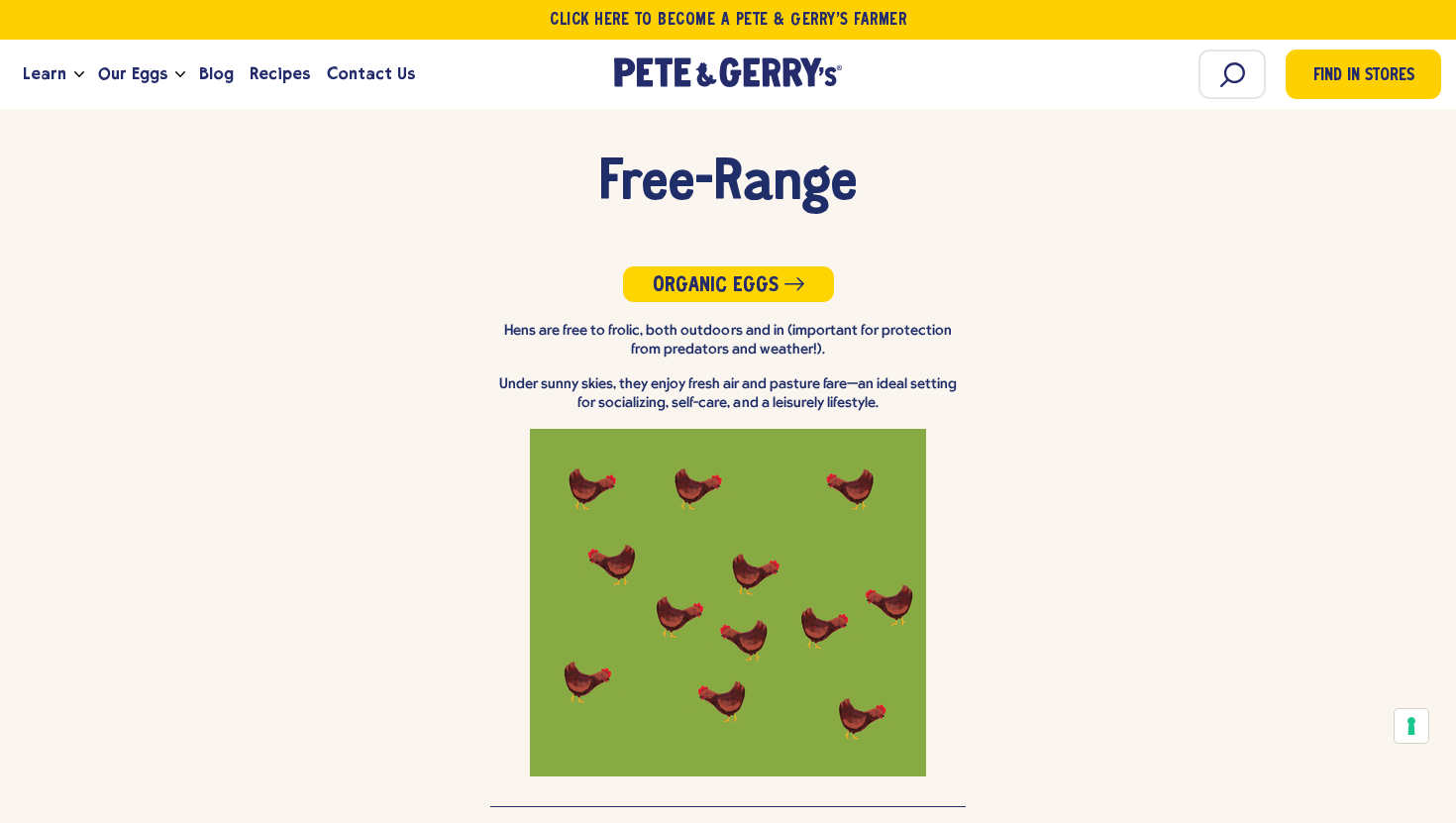 click on "Hens are free to frolic, both outdoors and in (important for protection from predators and weather!)." at bounding box center (728, 341) 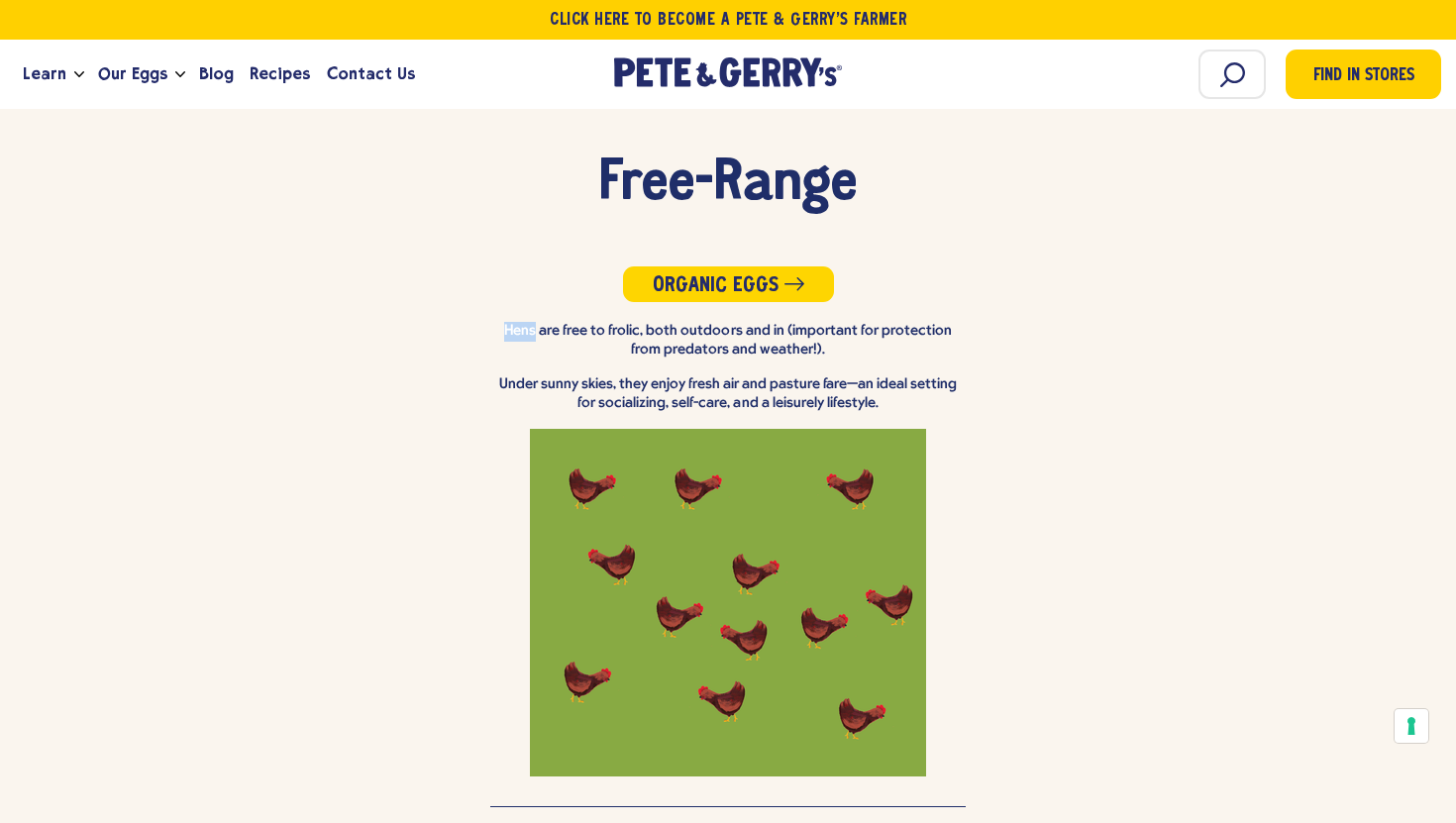 click on "Hens are free to frolic, both outdoors and in (important for protection from predators and weather!)." at bounding box center (728, 341) 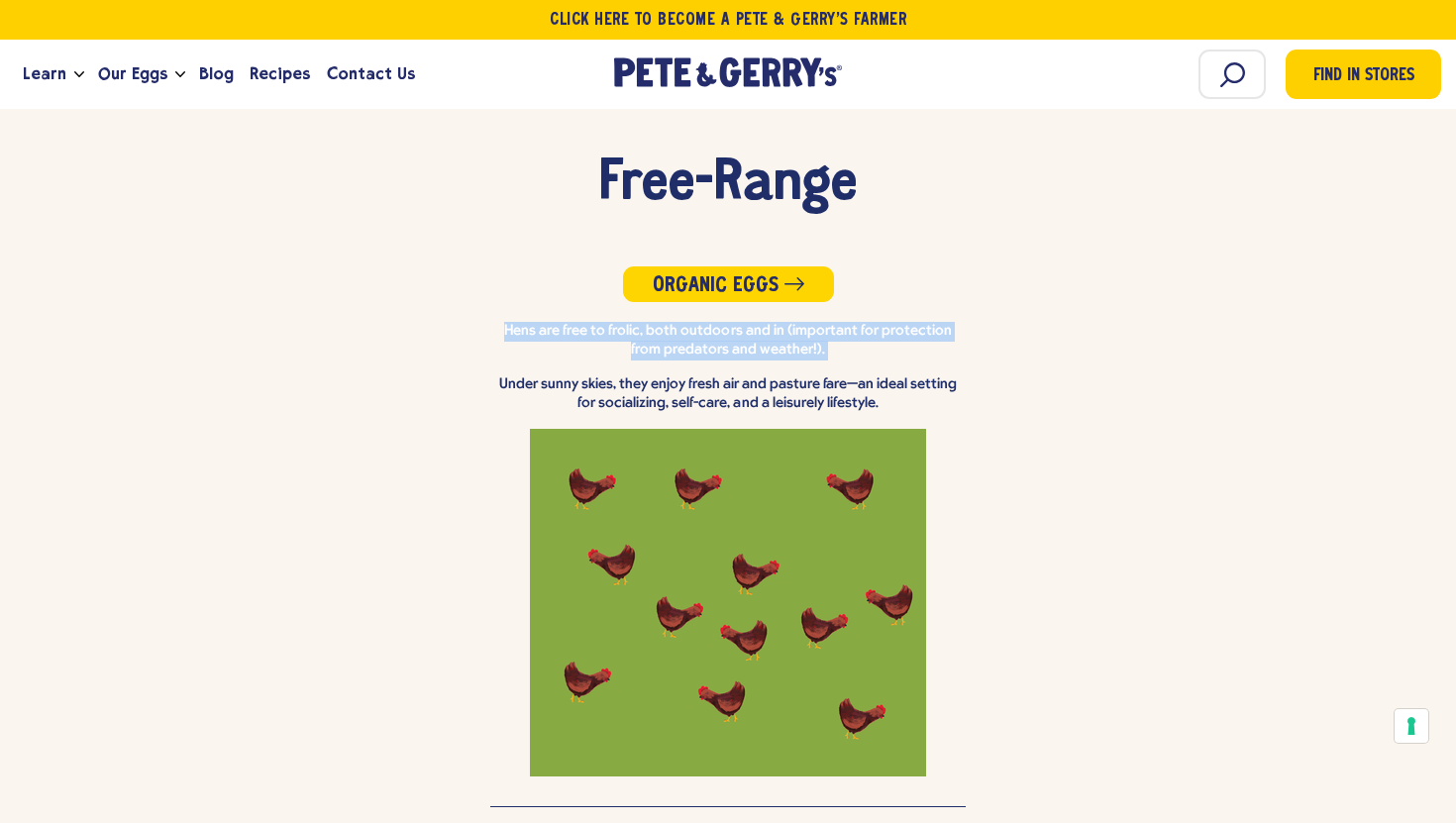 click on "Hens are free to frolic, both outdoors and in (important for protection from predators and weather!)." at bounding box center [728, 341] 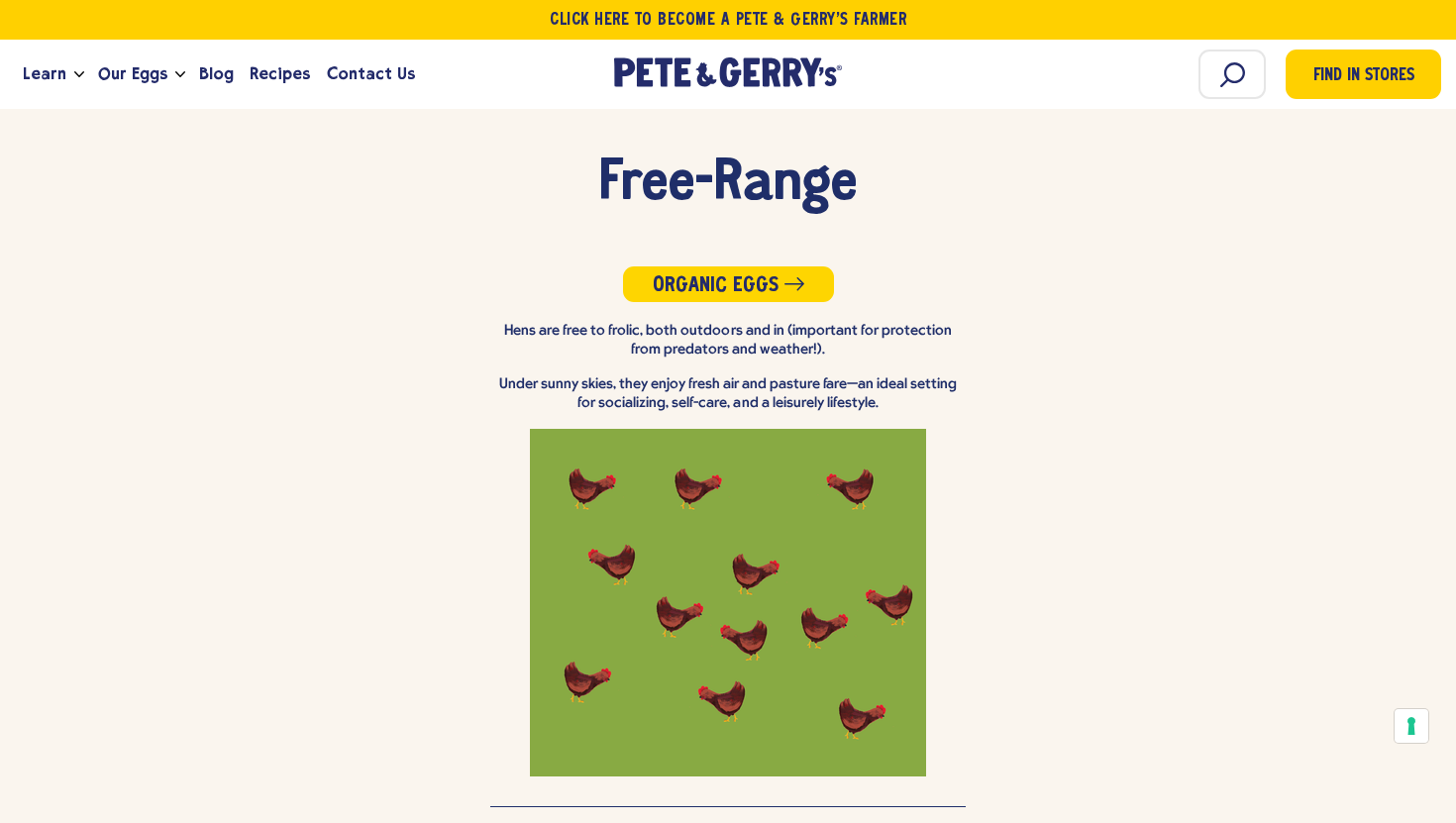 drag, startPoint x: 490, startPoint y: 309, endPoint x: 888, endPoint y: 385, distance: 405.19131 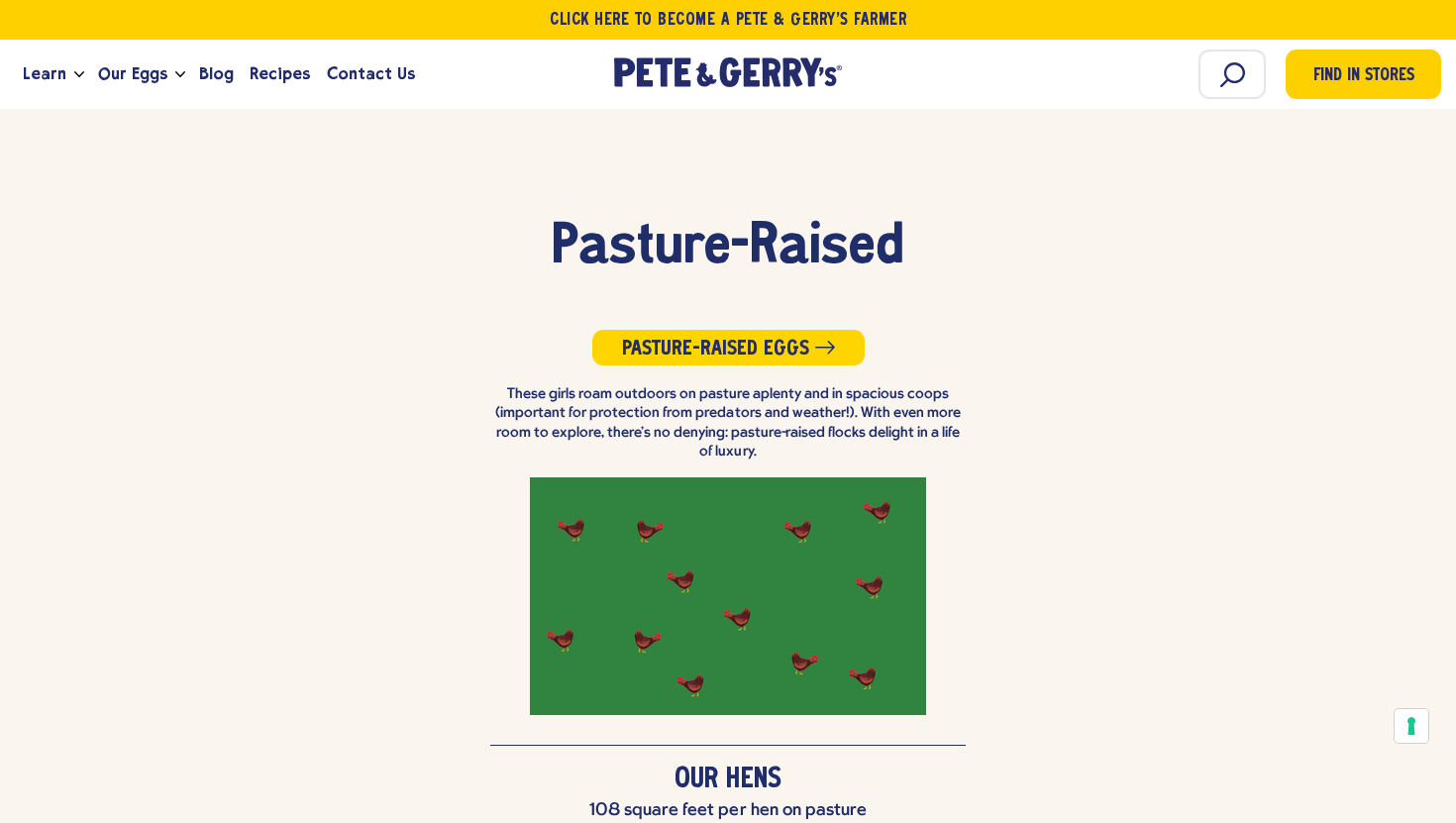 scroll, scrollTop: 4572, scrollLeft: 0, axis: vertical 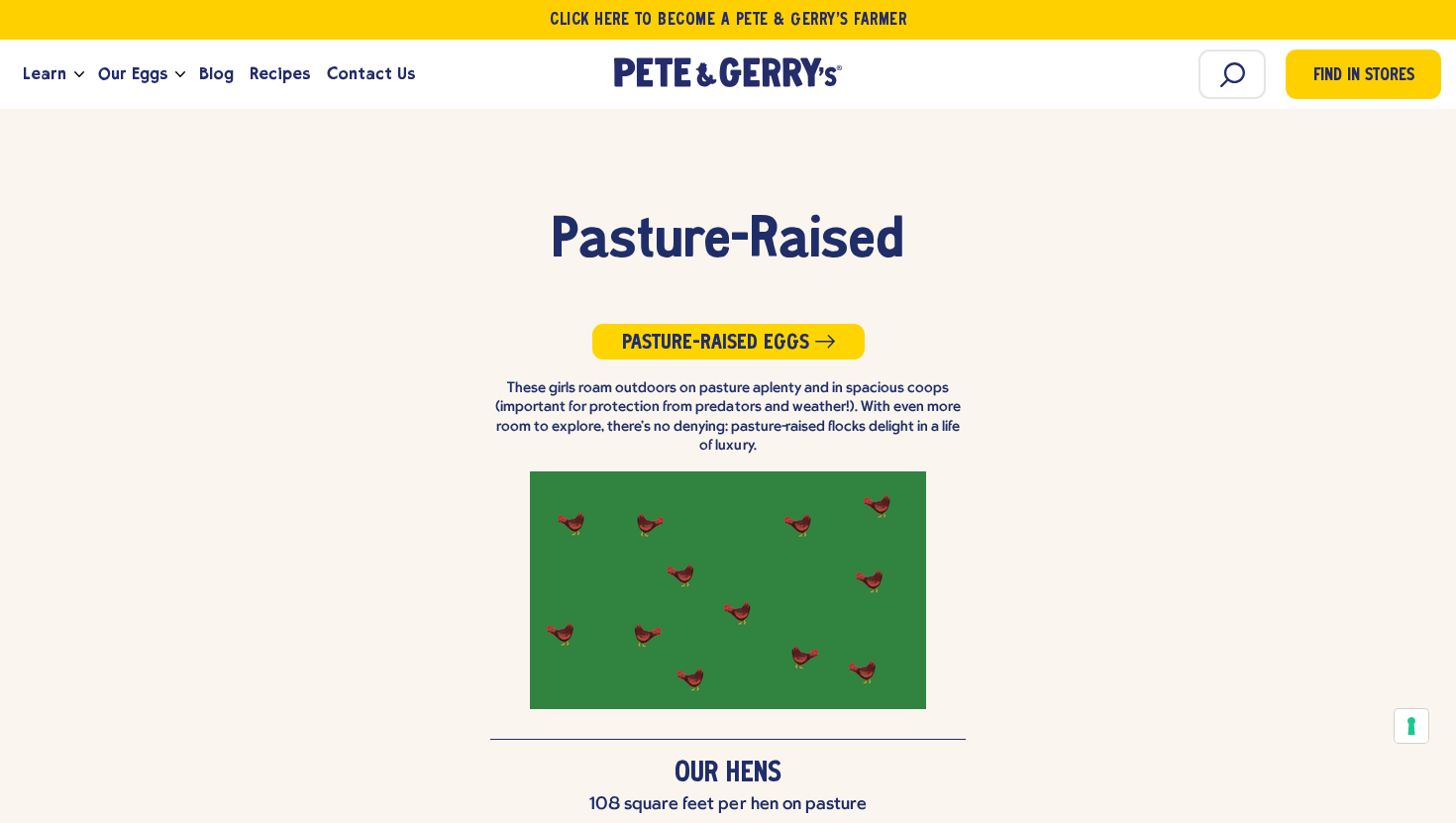 click on "These girls roam outdoors on pasture aplenty and in spacious coops (important for protection from predators and weather!). With even more room to explore, there's no denying: pasture-raised flocks delight in a life of luxury." at bounding box center [728, 418] 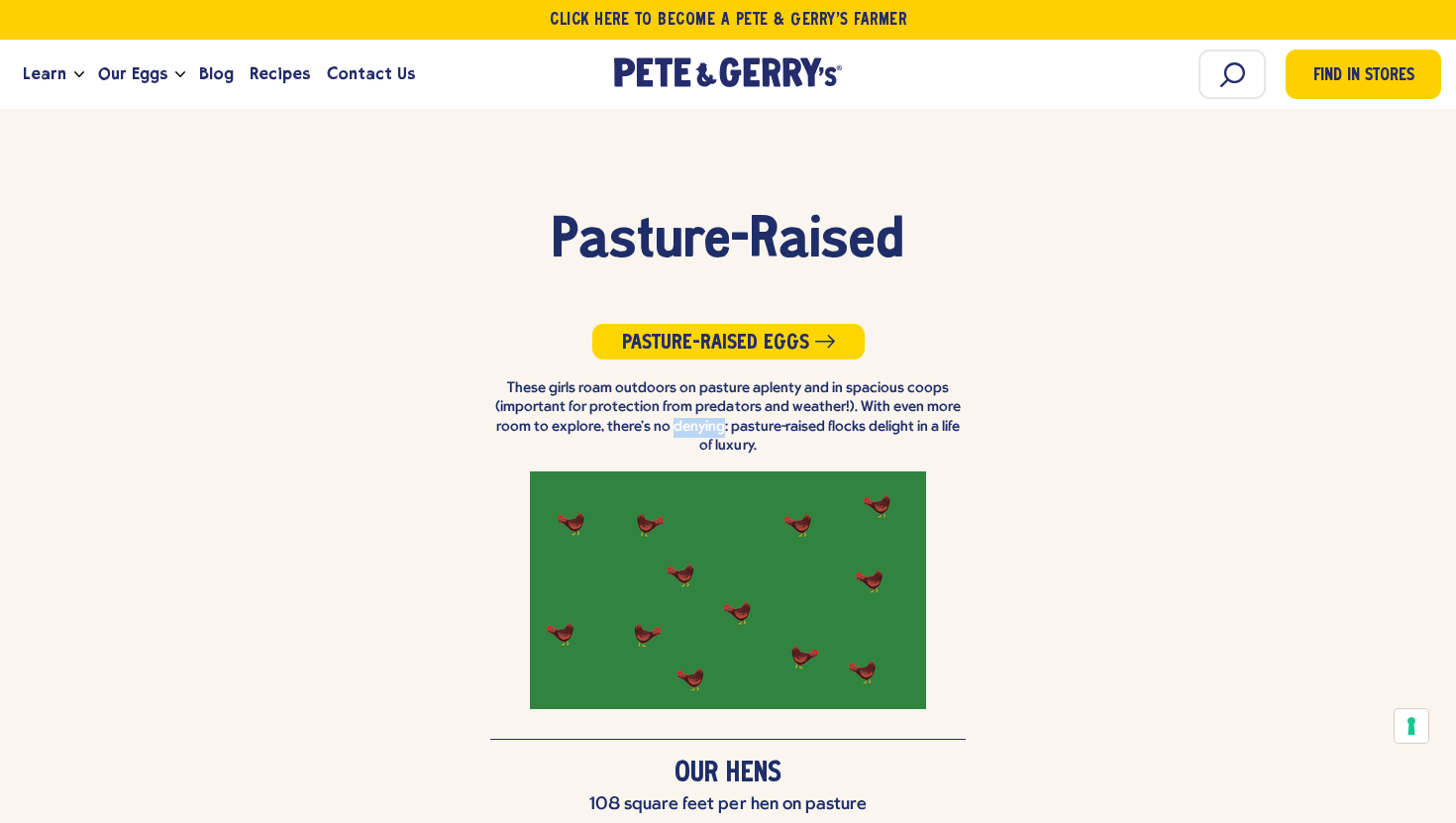 click on "These girls roam outdoors on pasture aplenty and in spacious coops (important for protection from predators and weather!). With even more room to explore, there's no denying: pasture-raised flocks delight in a life of luxury." at bounding box center [728, 418] 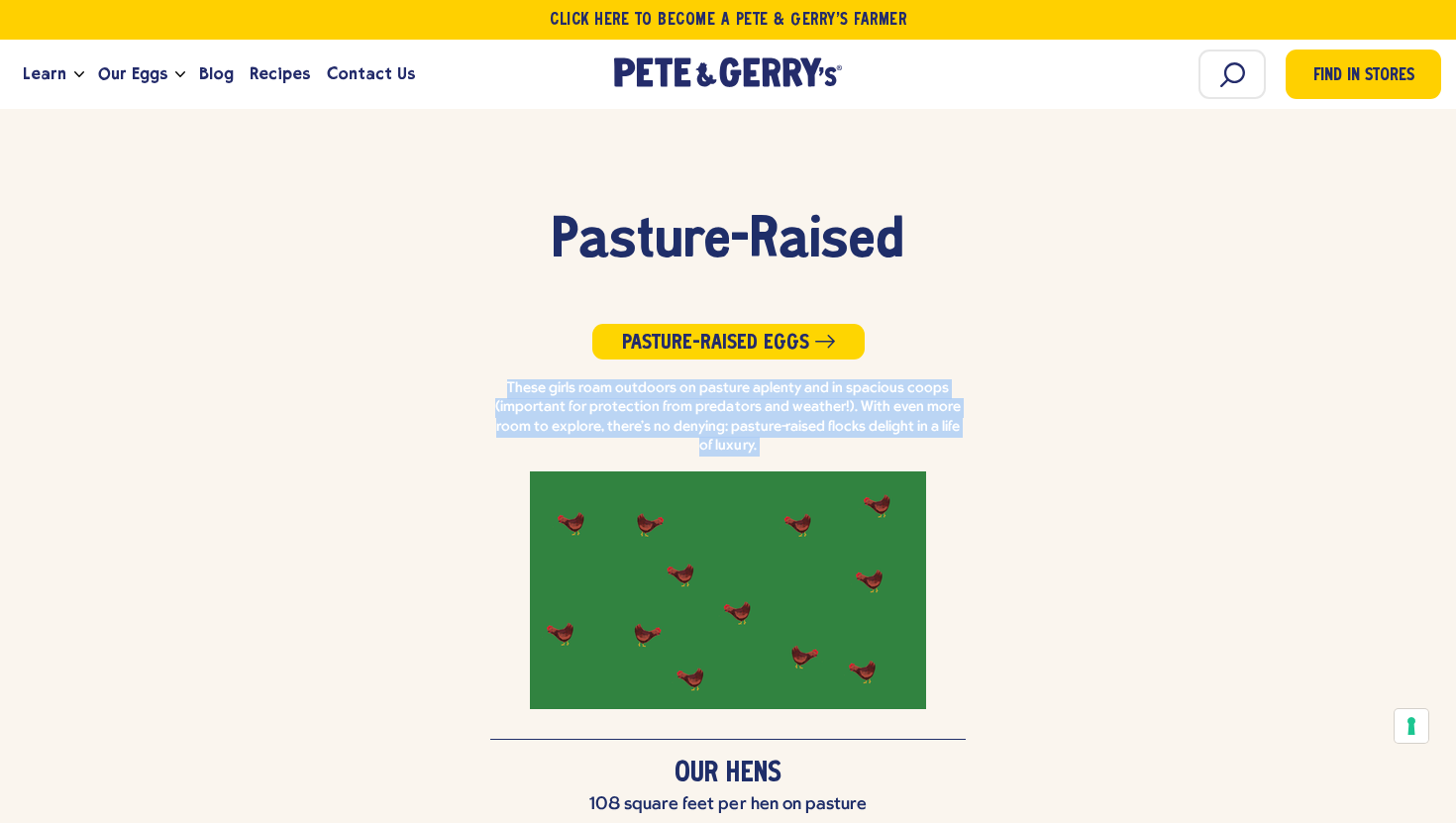click on "These girls roam outdoors on pasture aplenty and in spacious coops (important for protection from predators and weather!). With even more room to explore, there's no denying: pasture-raised flocks delight in a life of luxury." at bounding box center (728, 418) 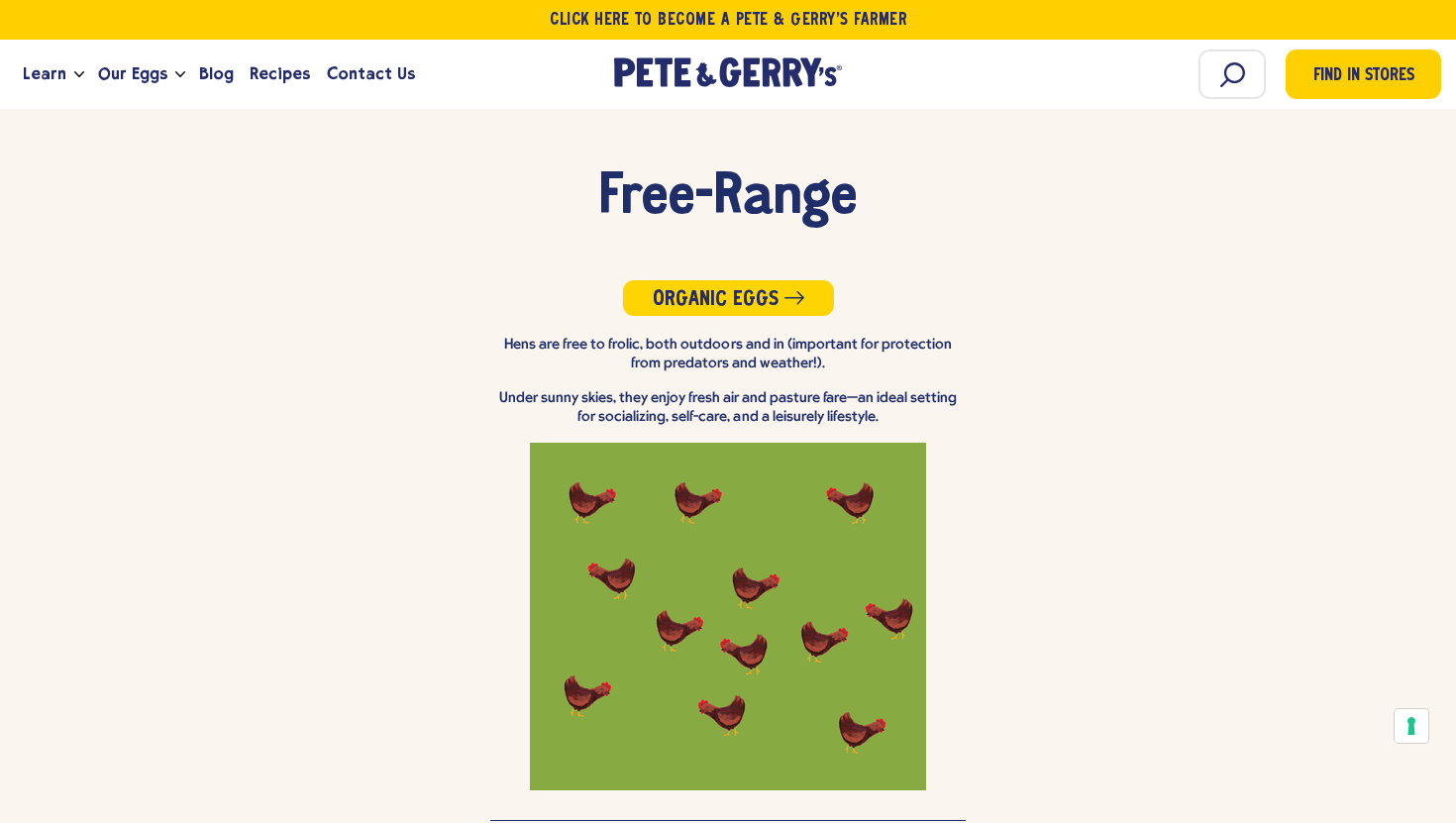 scroll, scrollTop: 3766, scrollLeft: 0, axis: vertical 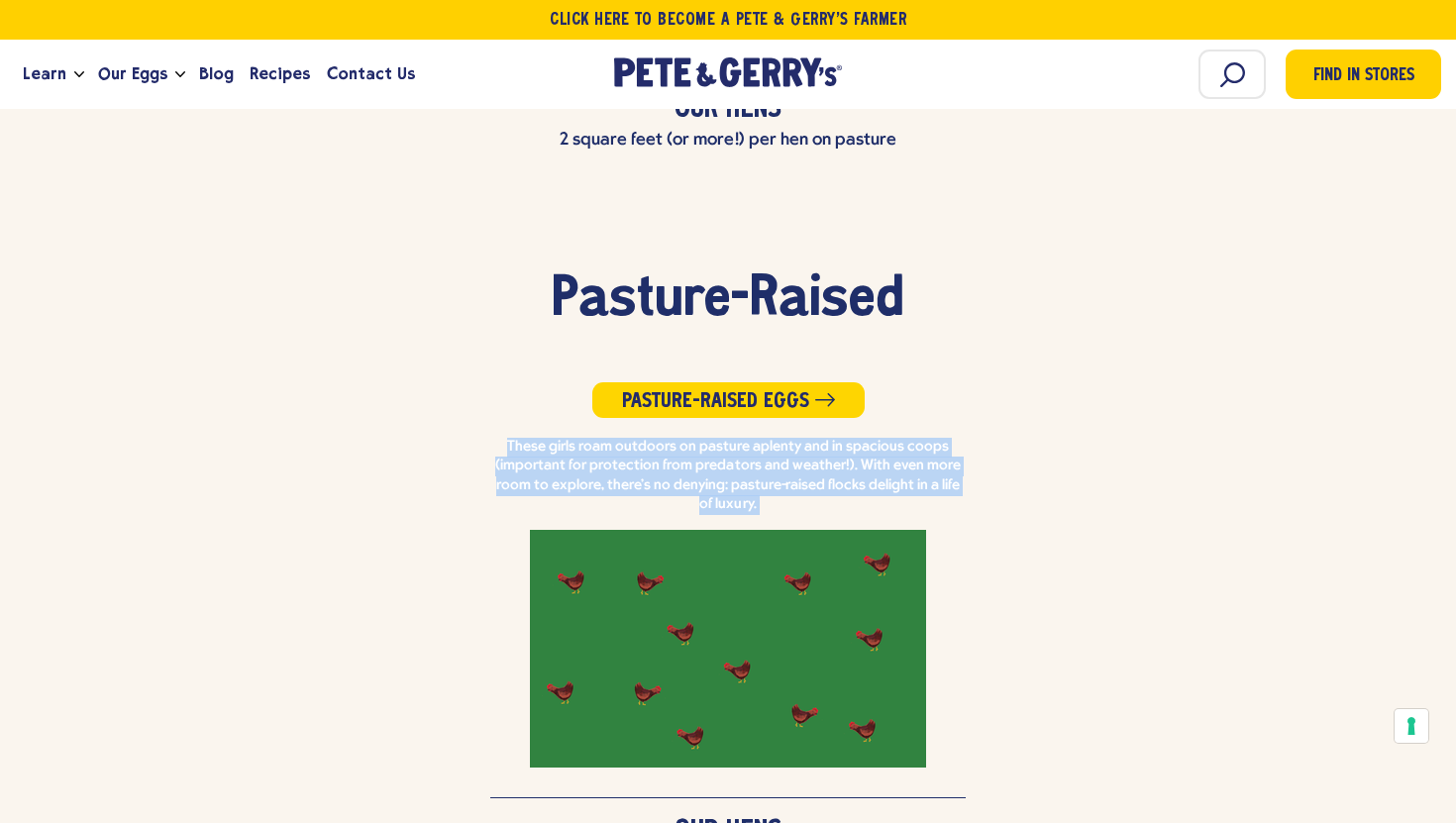 click on "These girls roam outdoors on pasture aplenty and in spacious coops (important for protection from predators and weather!). With even more room to explore, there's no denying: pasture-raised flocks delight in a life of luxury." at bounding box center (728, 476) 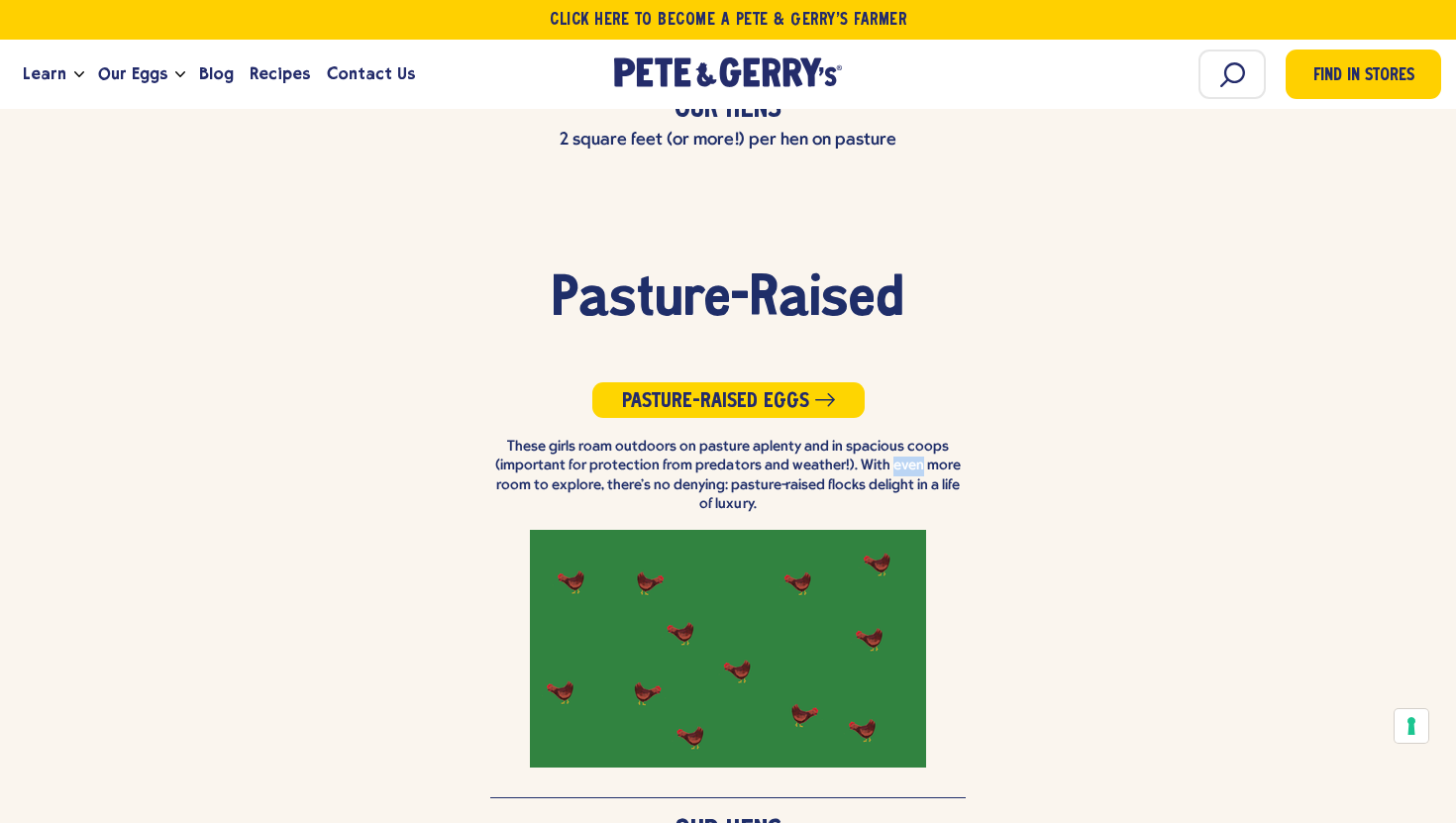 click on "These girls roam outdoors on pasture aplenty and in spacious coops (important for protection from predators and weather!). With even more room to explore, there's no denying: pasture-raised flocks delight in a life of luxury." at bounding box center (728, 476) 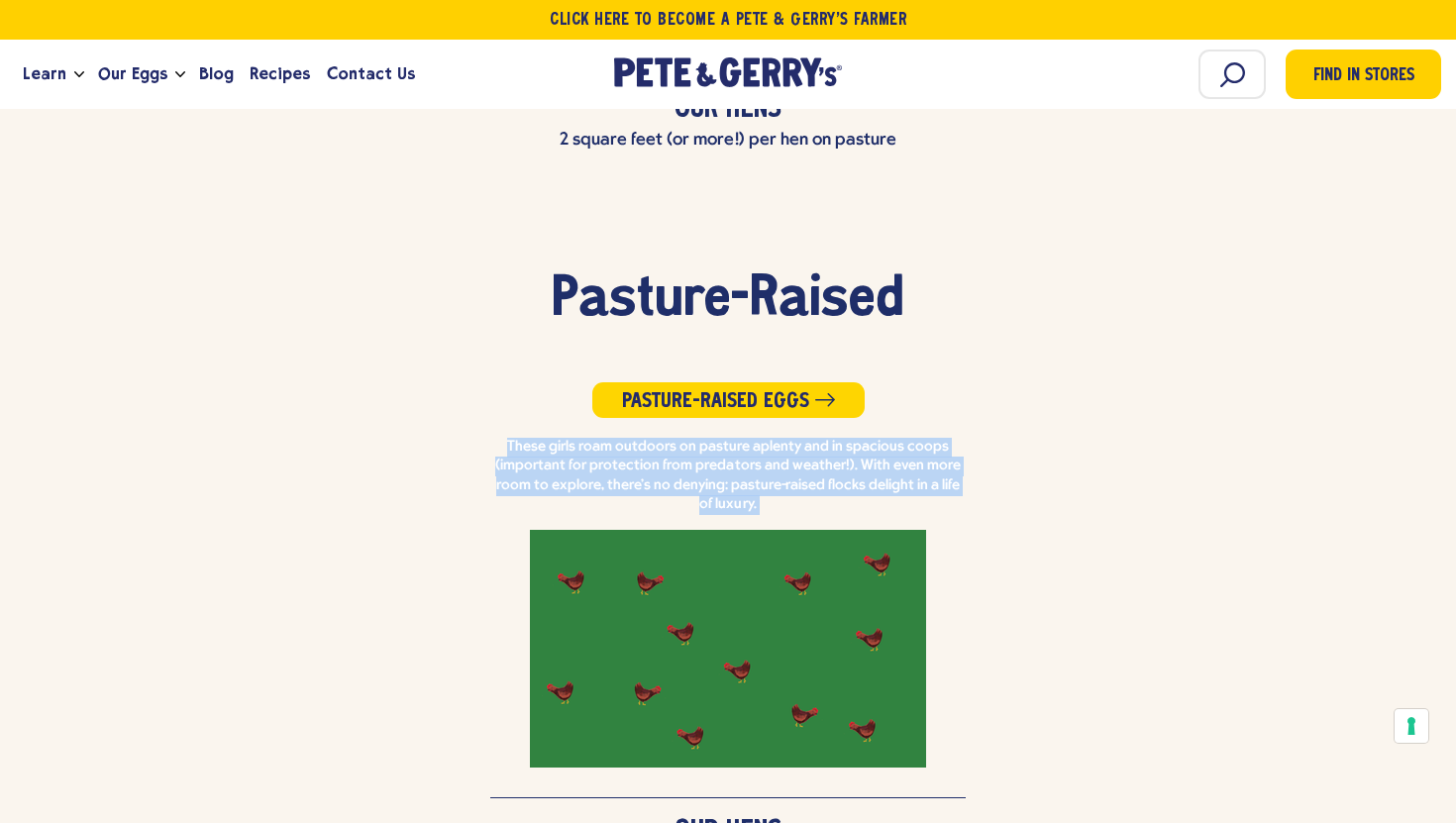 click on "These girls roam outdoors on pasture aplenty and in spacious coops (important for protection from predators and weather!). With even more room to explore, there's no denying: pasture-raised flocks delight in a life of luxury." at bounding box center [728, 476] 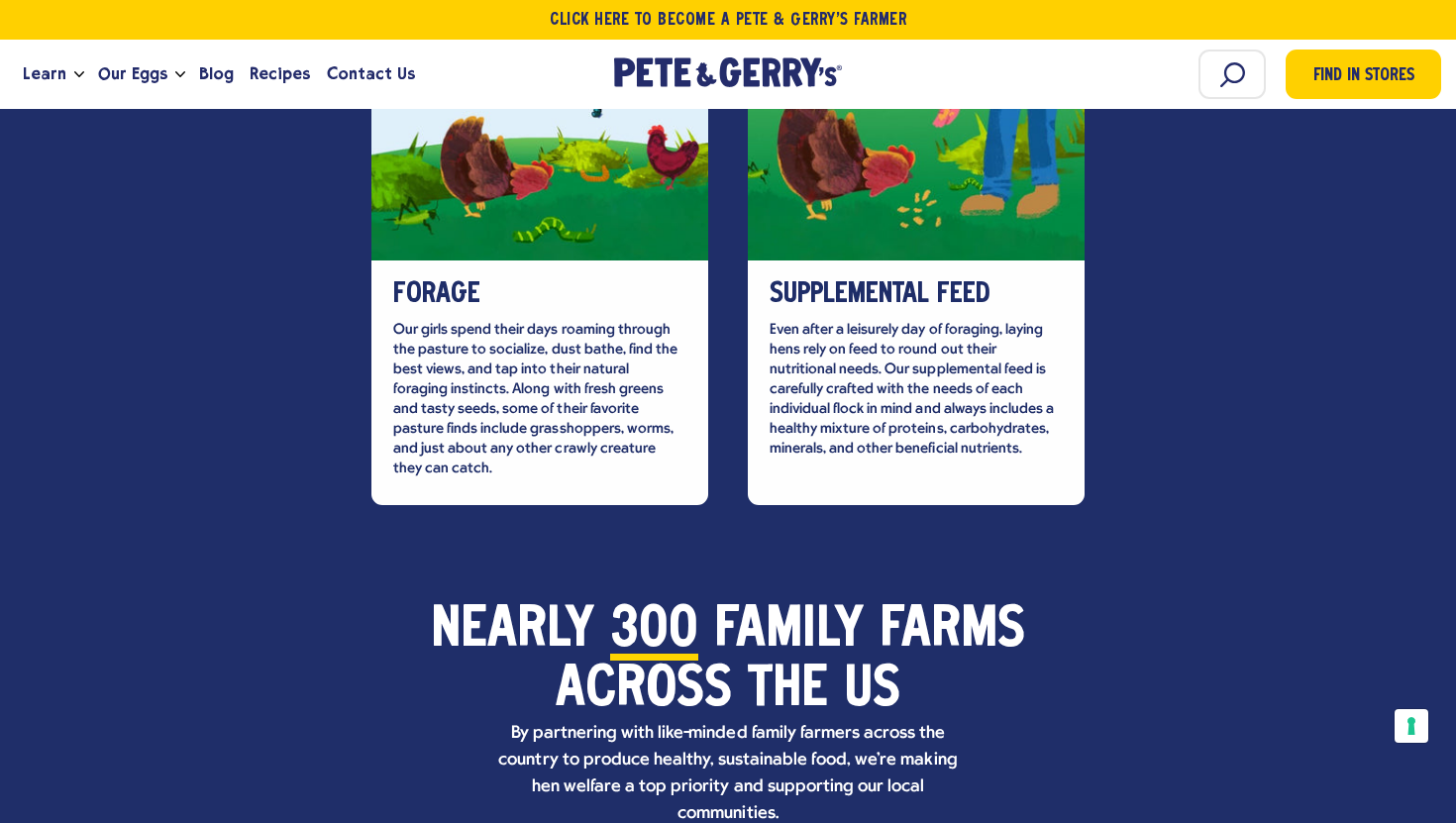 scroll, scrollTop: 5910, scrollLeft: 0, axis: vertical 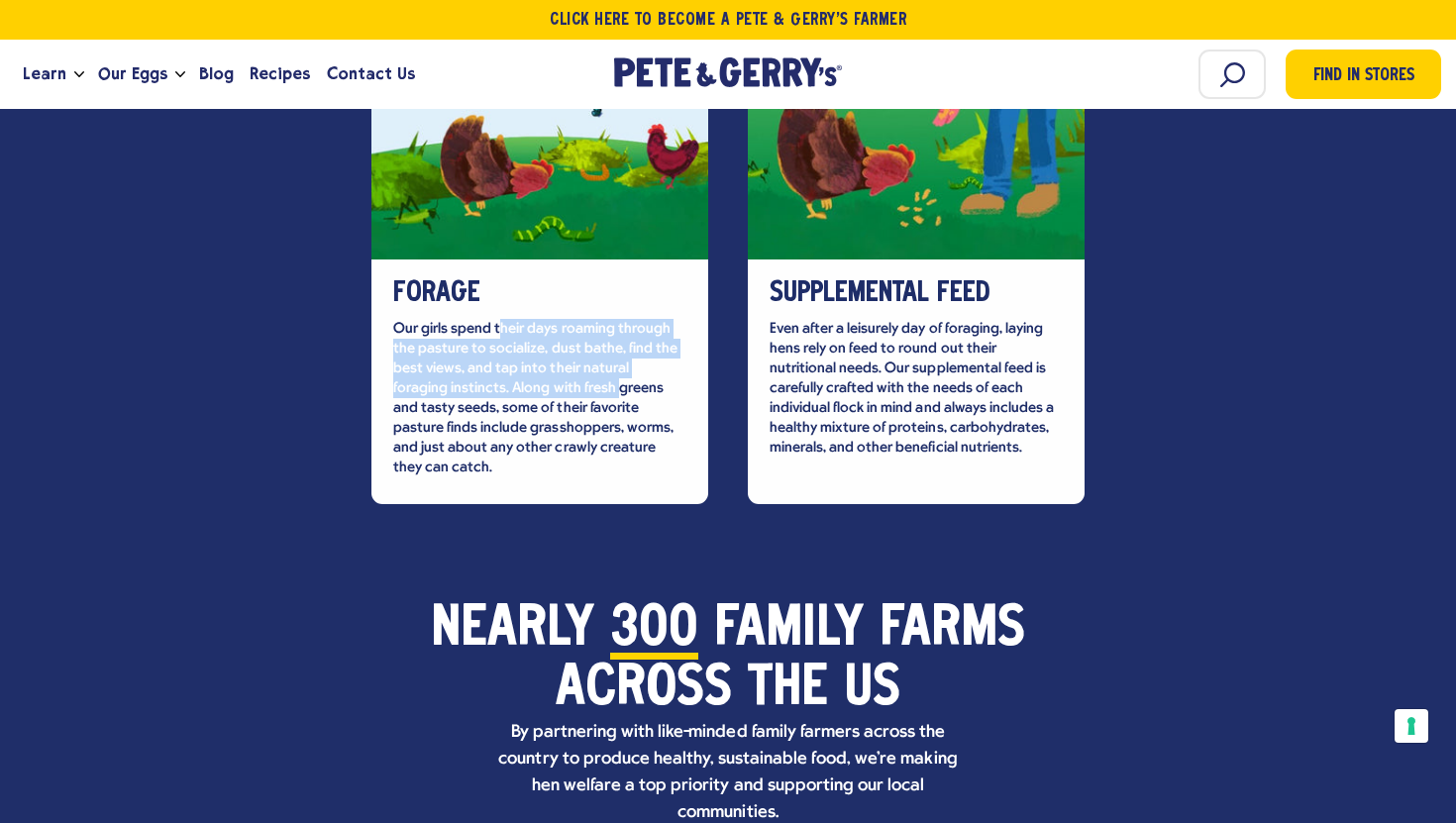 drag, startPoint x: 395, startPoint y: 308, endPoint x: 511, endPoint y: 363, distance: 128.37835 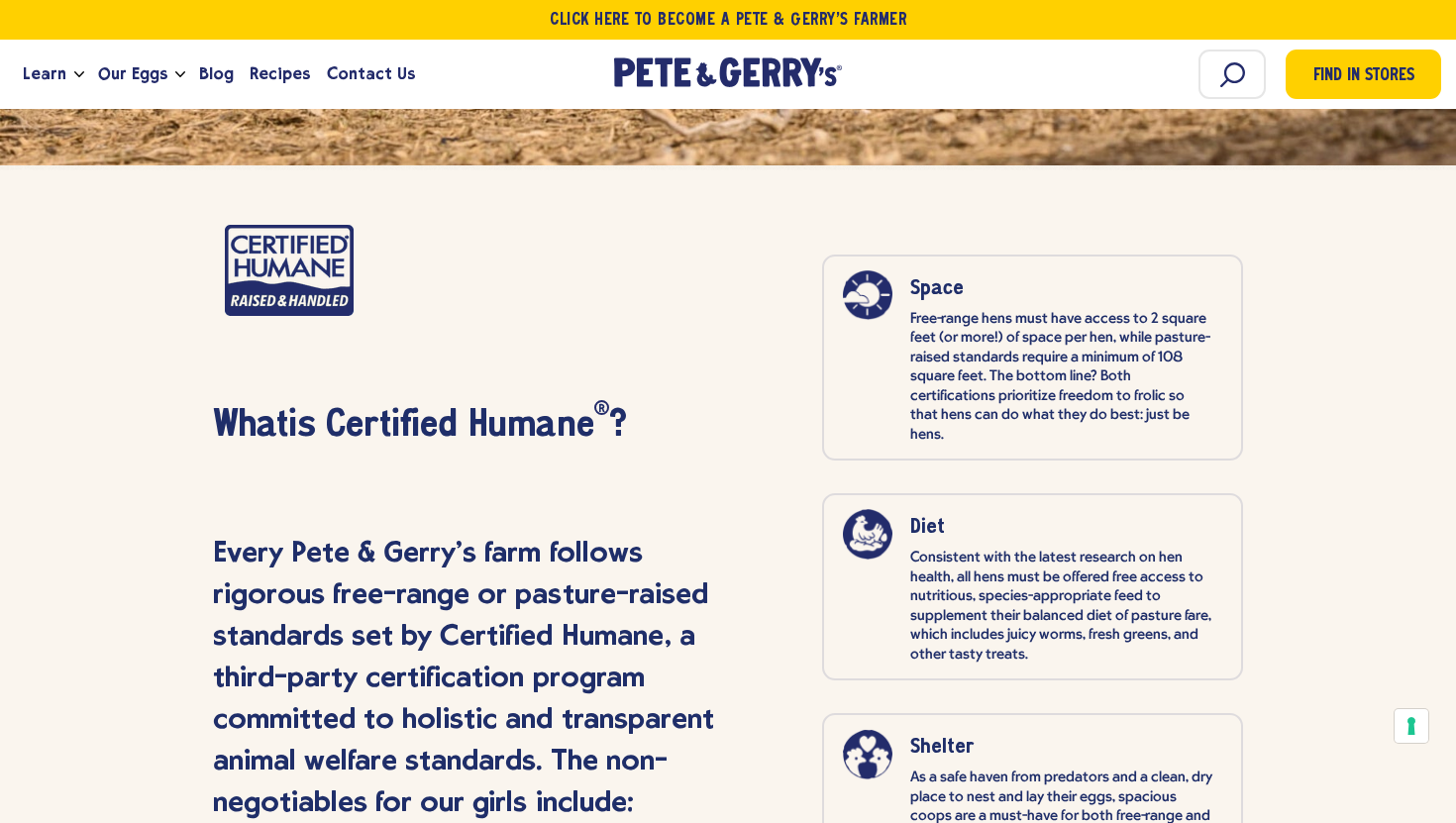scroll, scrollTop: 8649, scrollLeft: 0, axis: vertical 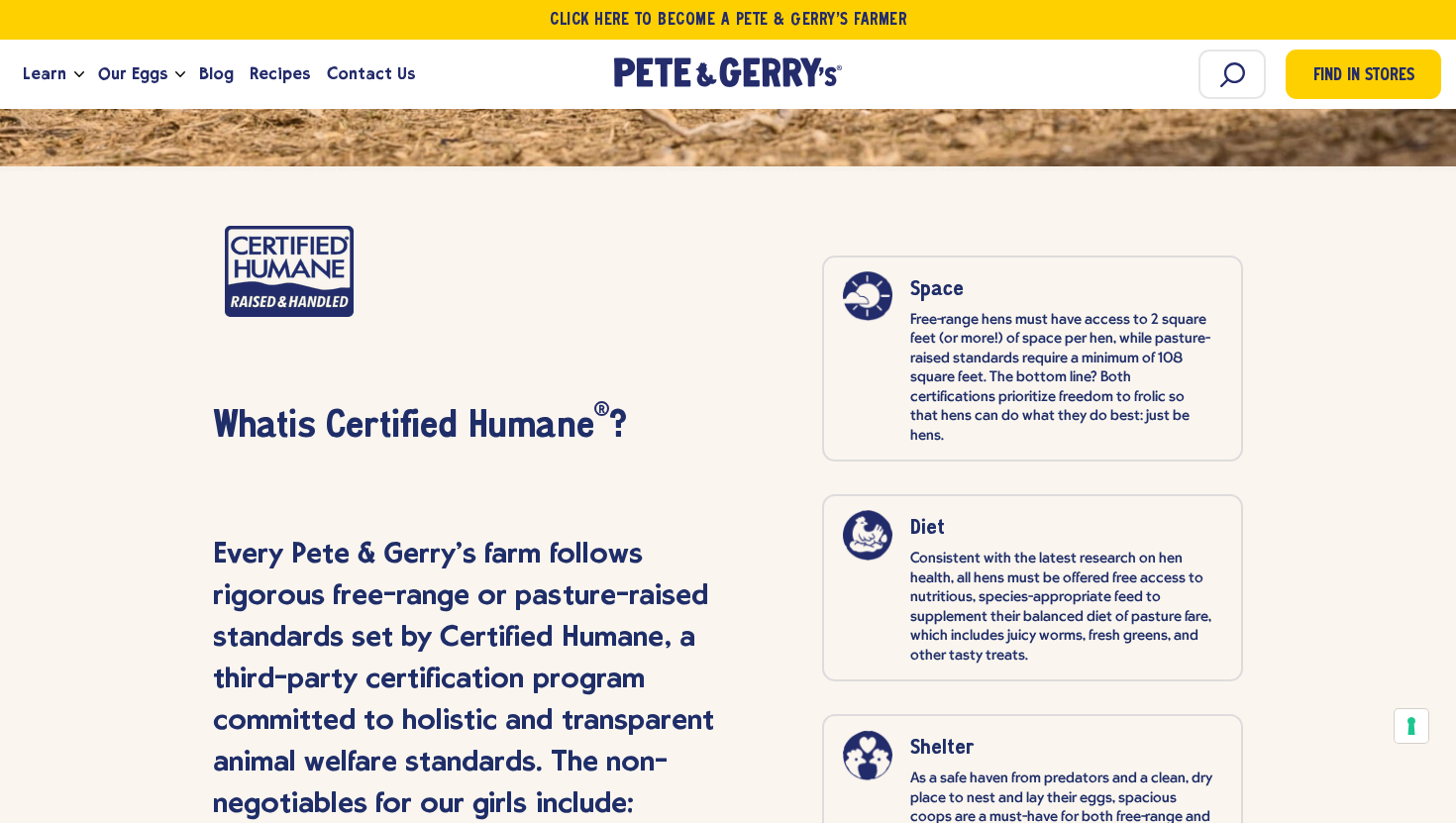 click on "Free-range hens must have access to 2 square feet (or more!) of space per hen, while pasture-raised standards require a minimum of 108 square feet. The bottom line? Both certifications prioritize freedom to frolic so that hens can do what they do best: just be hens." at bounding box center (1062, 378) 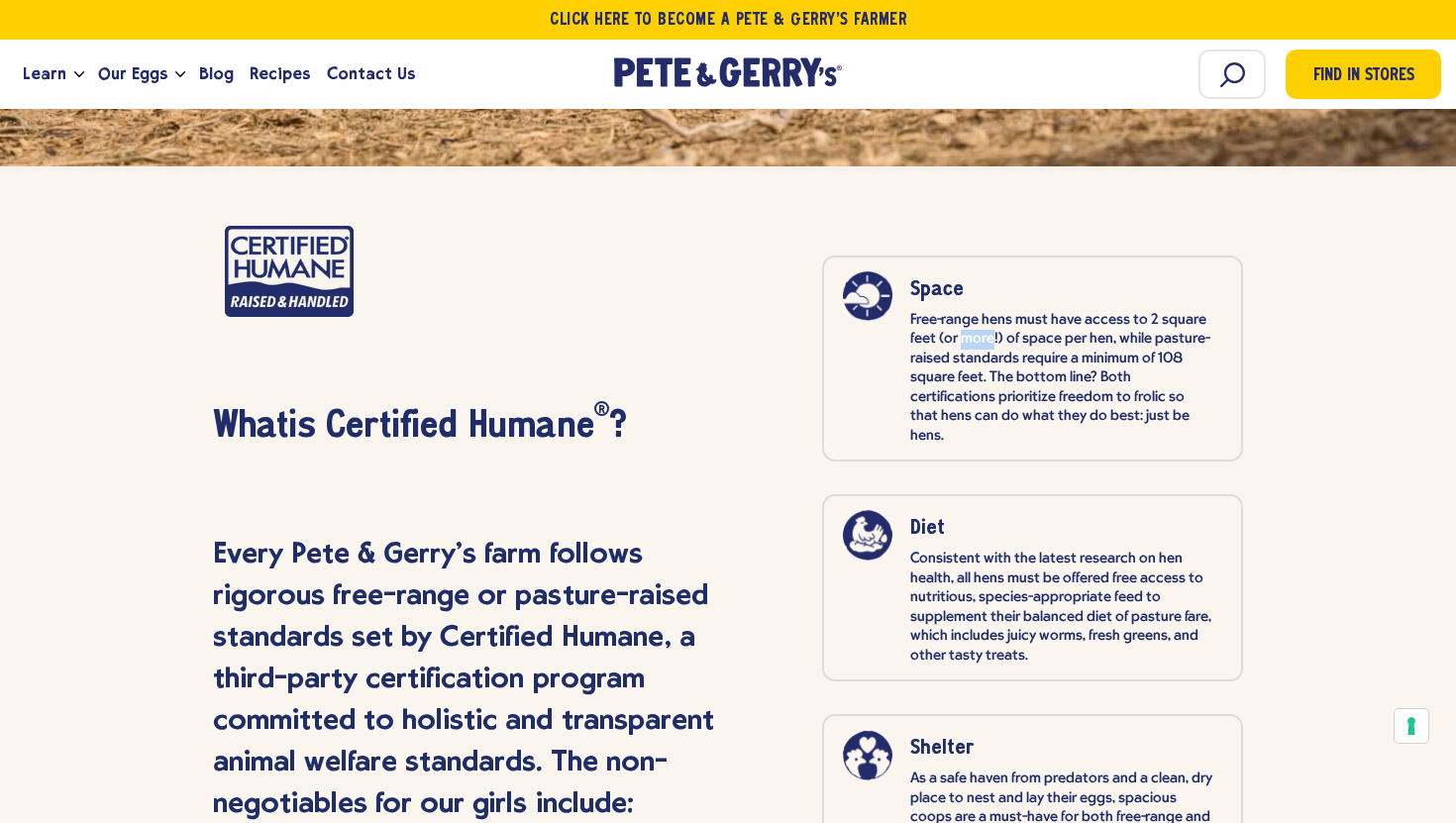 click on "Free-range hens must have access to 2 square feet (or more!) of space per hen, while pasture-raised standards require a minimum of 108 square feet. The bottom line? Both certifications prioritize freedom to frolic so that hens can do what they do best: just be hens." at bounding box center (1062, 378) 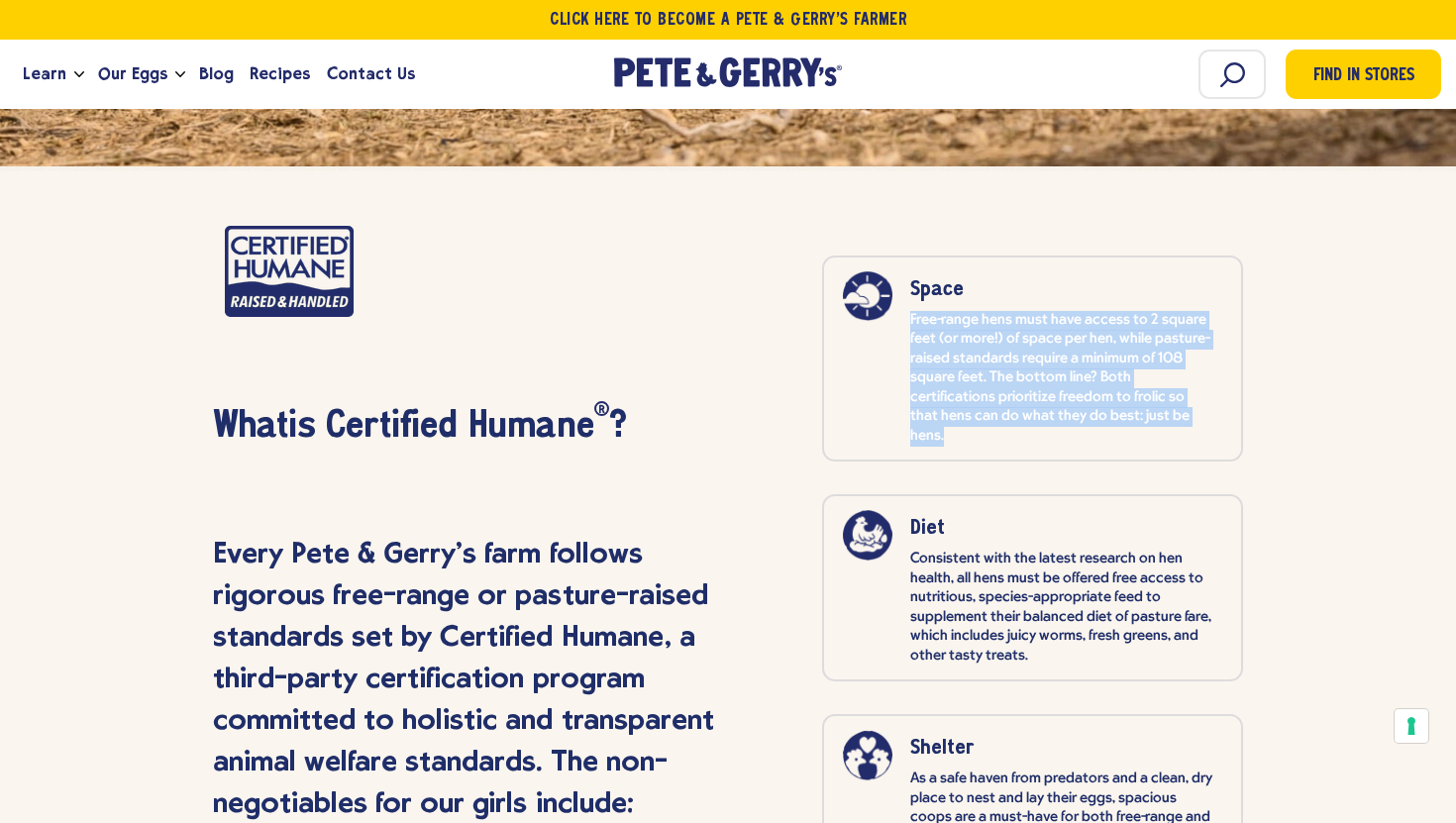 click on "Free-range hens must have access to 2 square feet (or more!) of space per hen, while pasture-raised standards require a minimum of 108 square feet. The bottom line? Both certifications prioritize freedom to frolic so that hens can do what they do best: just be hens." at bounding box center [1062, 378] 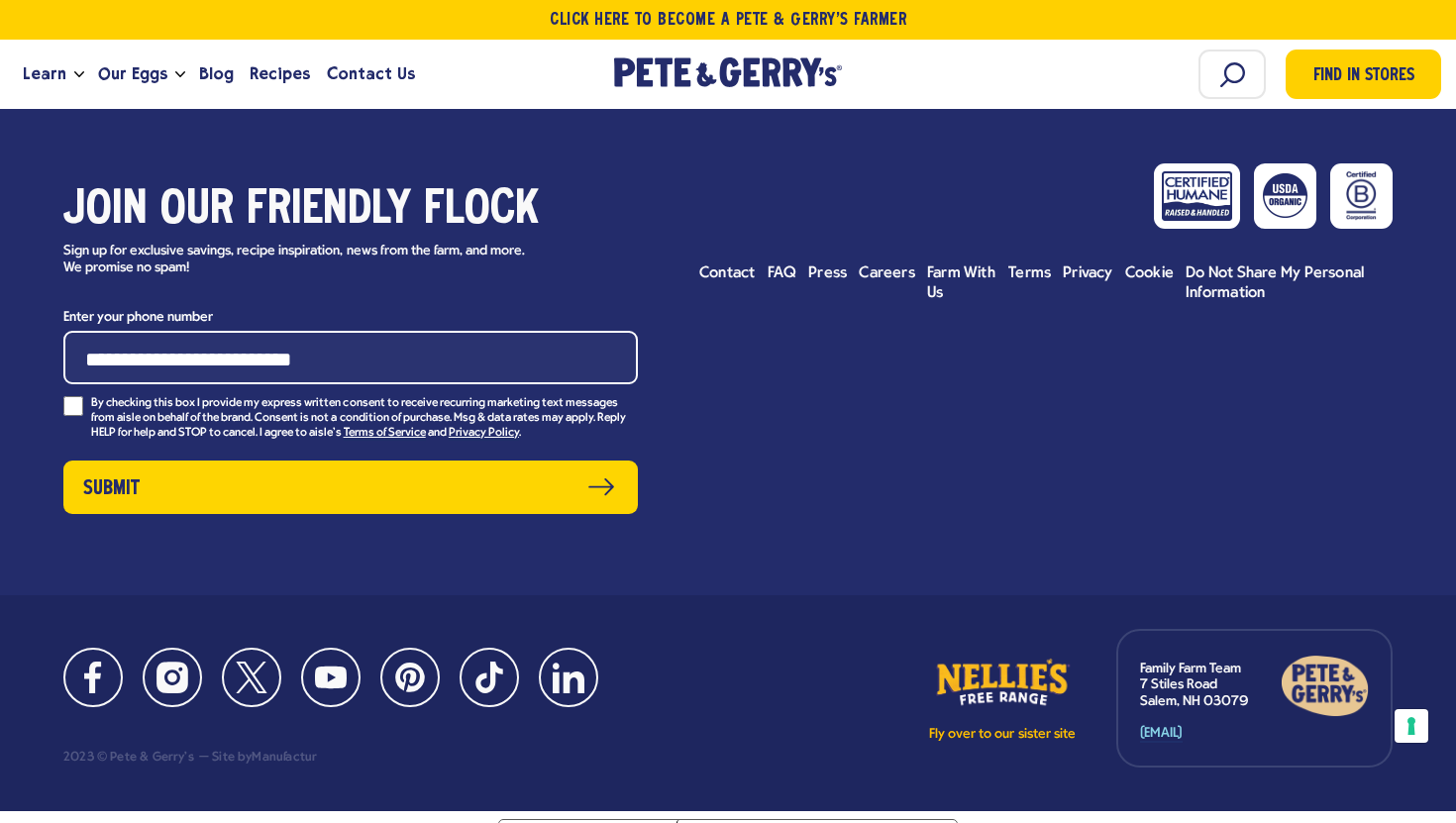 scroll, scrollTop: 11073, scrollLeft: 0, axis: vertical 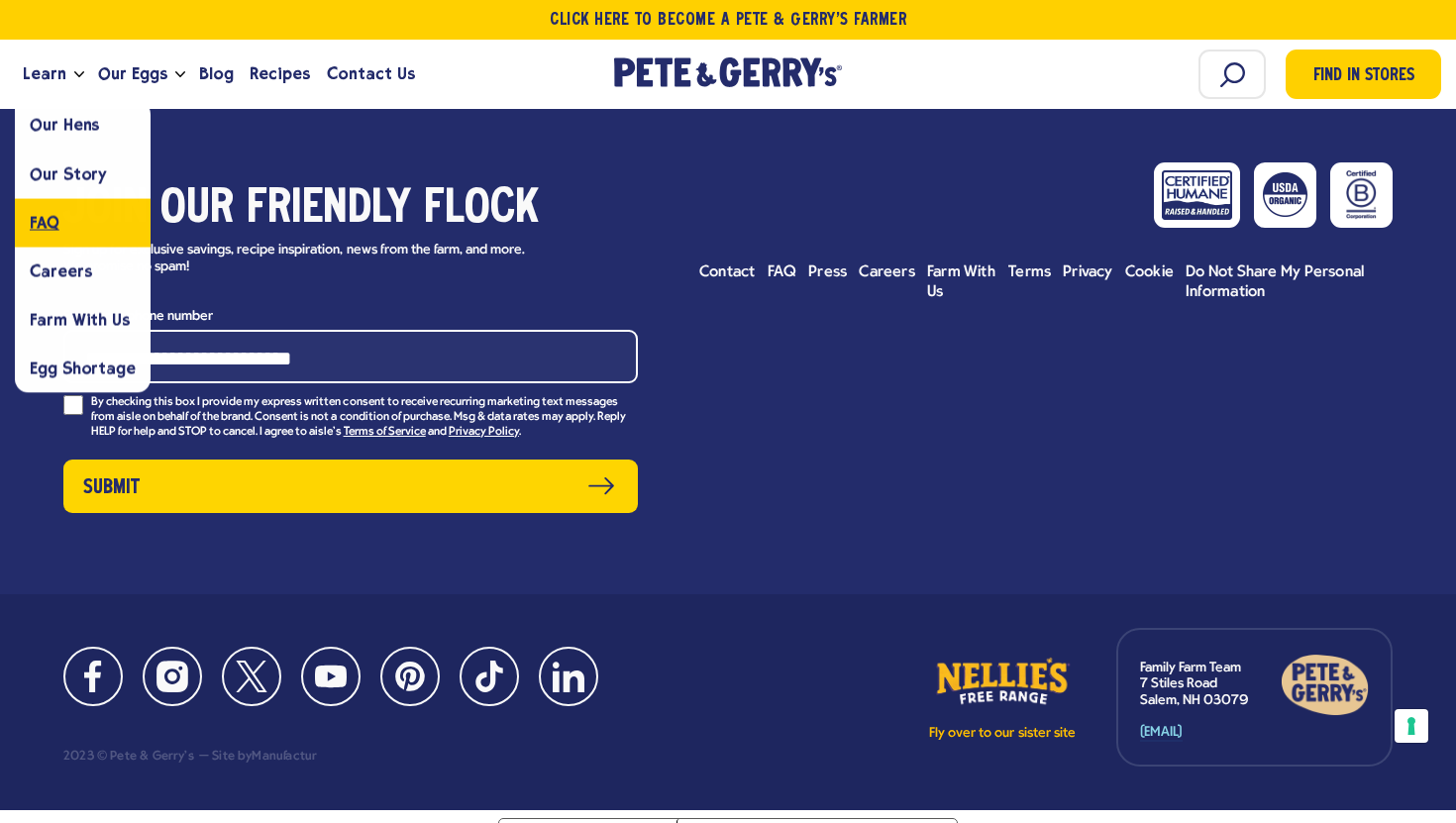click on "FAQ" at bounding box center [45, 222] 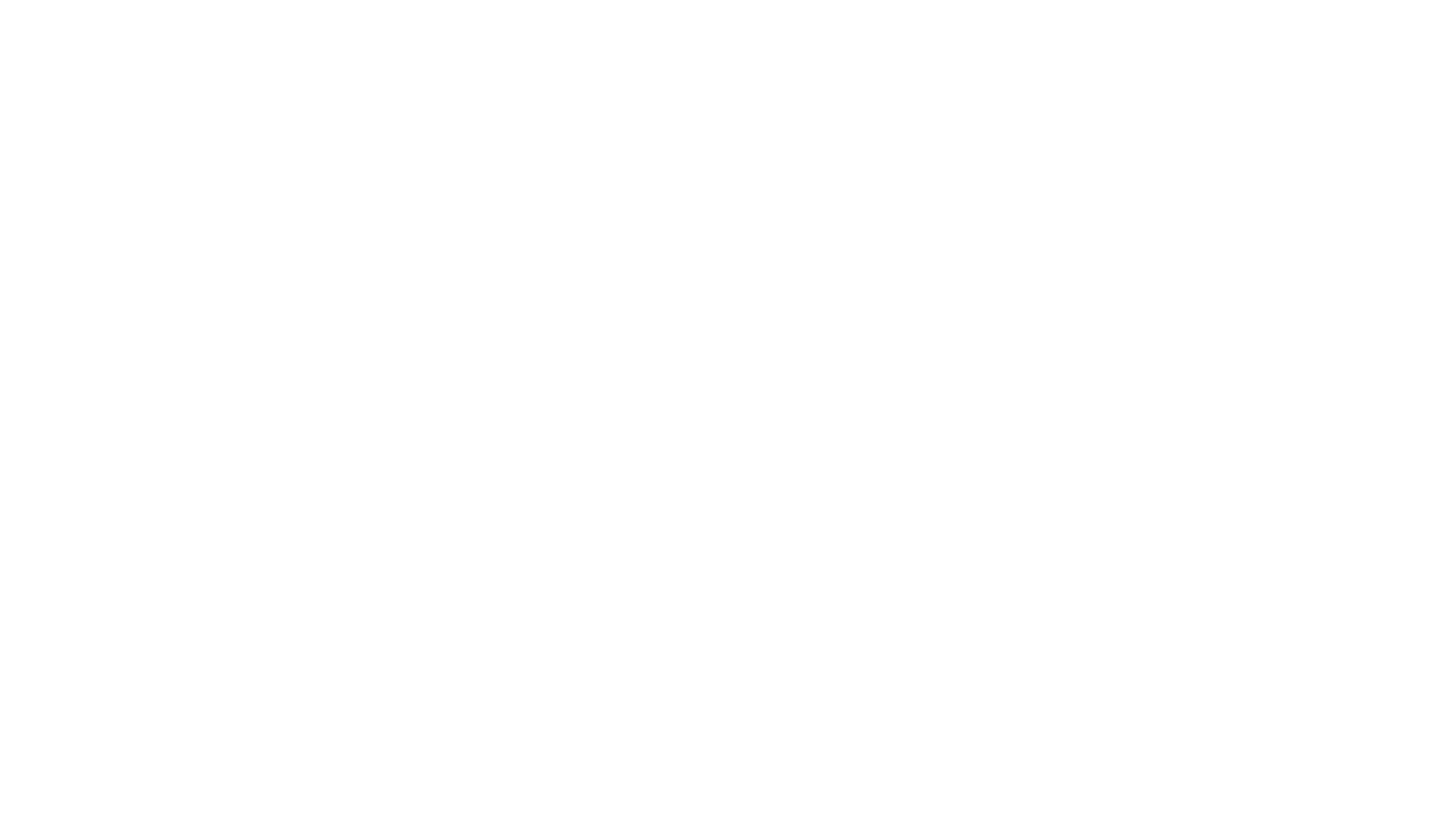 scroll, scrollTop: 0, scrollLeft: 0, axis: both 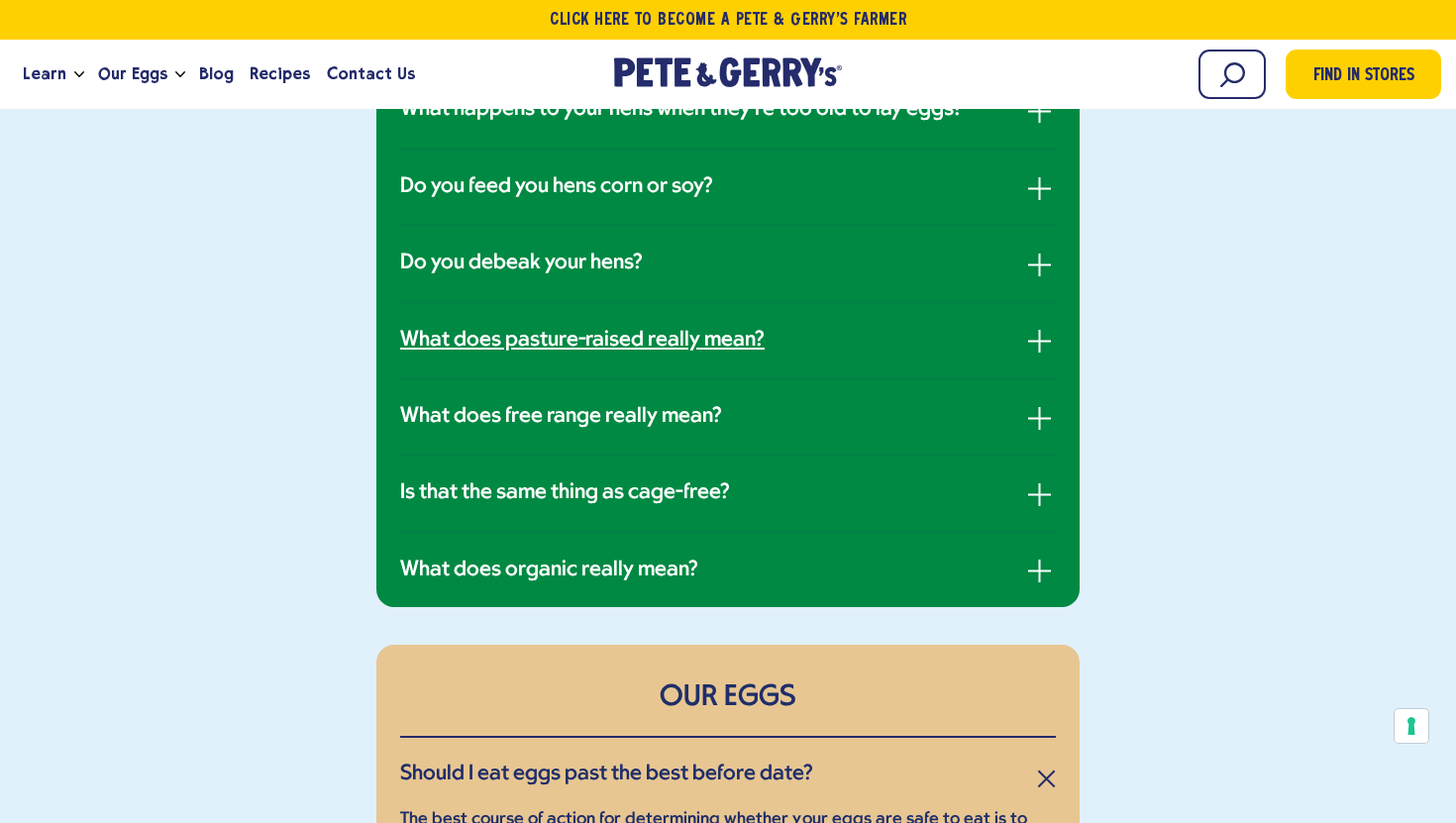 click on "What does pasture-raised really mean?" at bounding box center (582, 341) 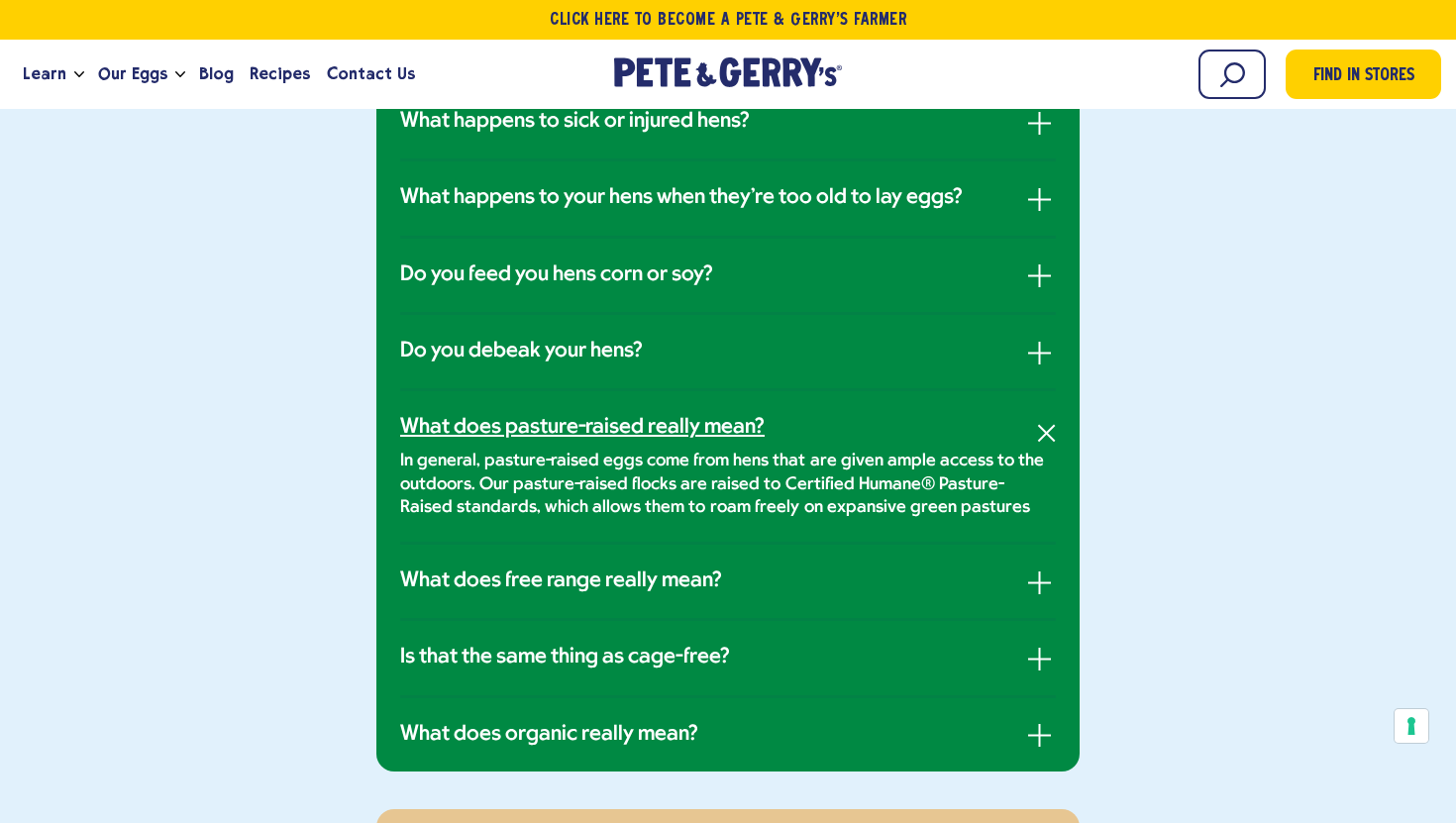 scroll, scrollTop: 1469, scrollLeft: 0, axis: vertical 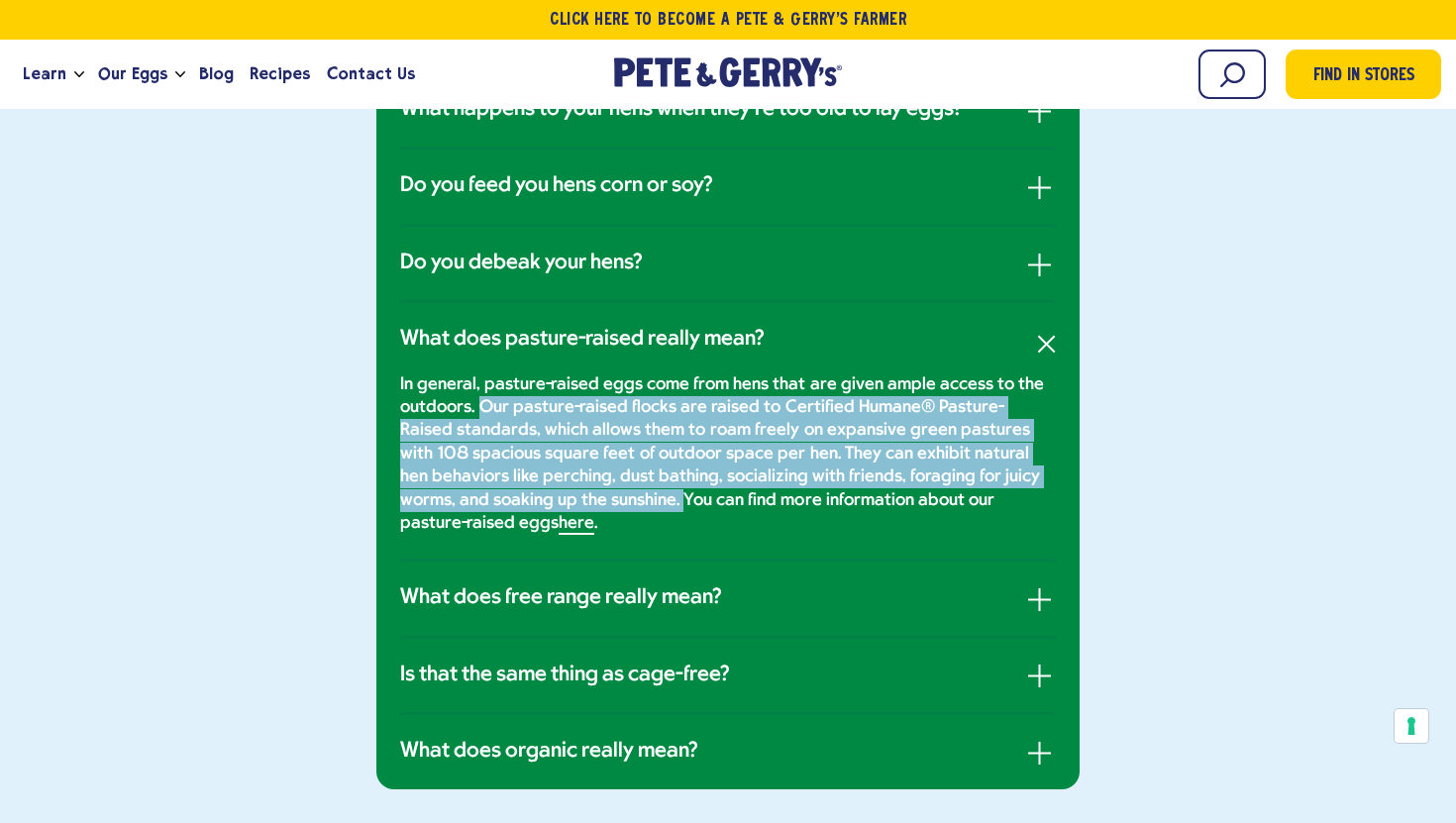 drag, startPoint x: 485, startPoint y: 406, endPoint x: 626, endPoint y: 497, distance: 167.8154 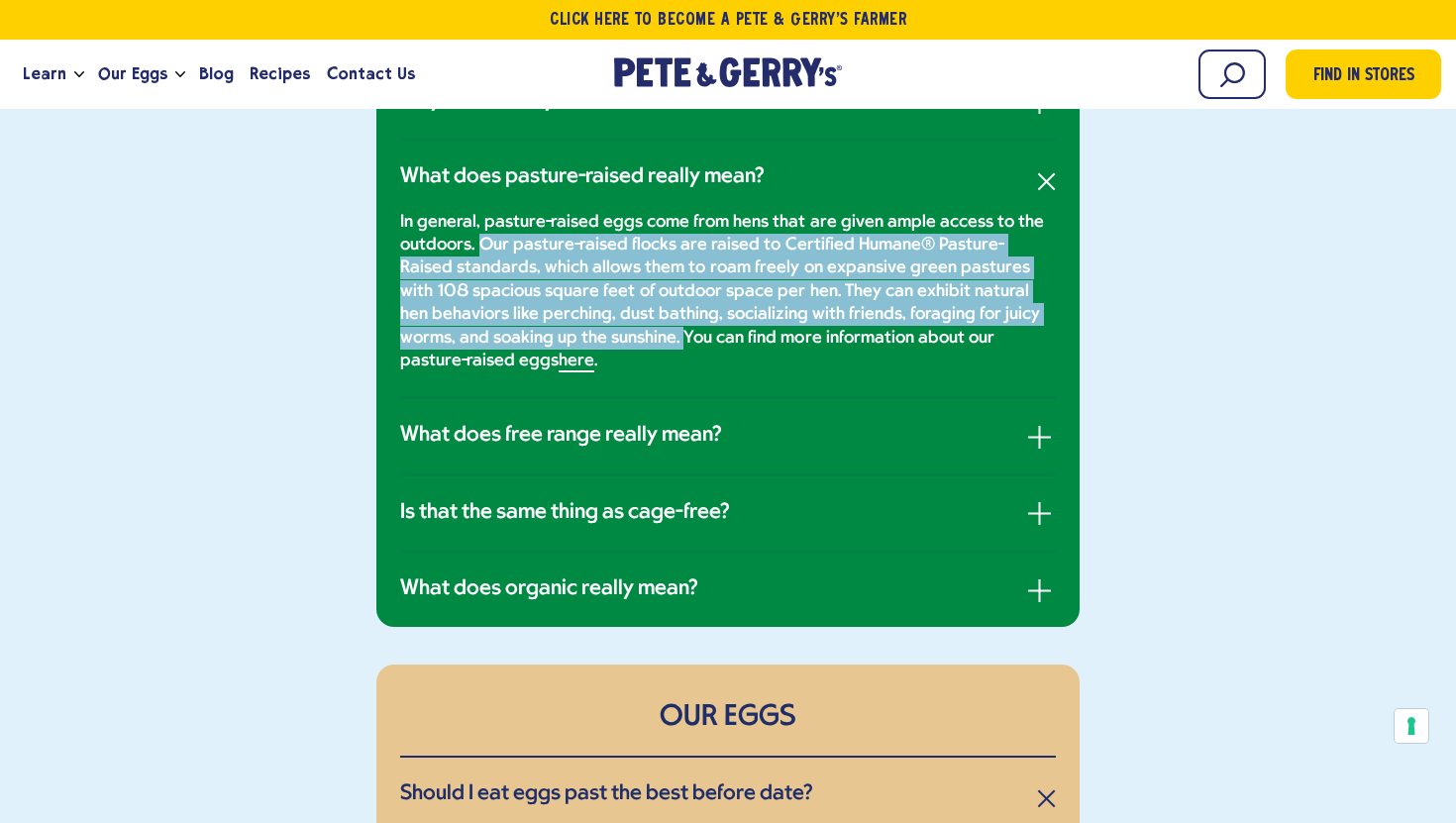 scroll, scrollTop: 1632, scrollLeft: 0, axis: vertical 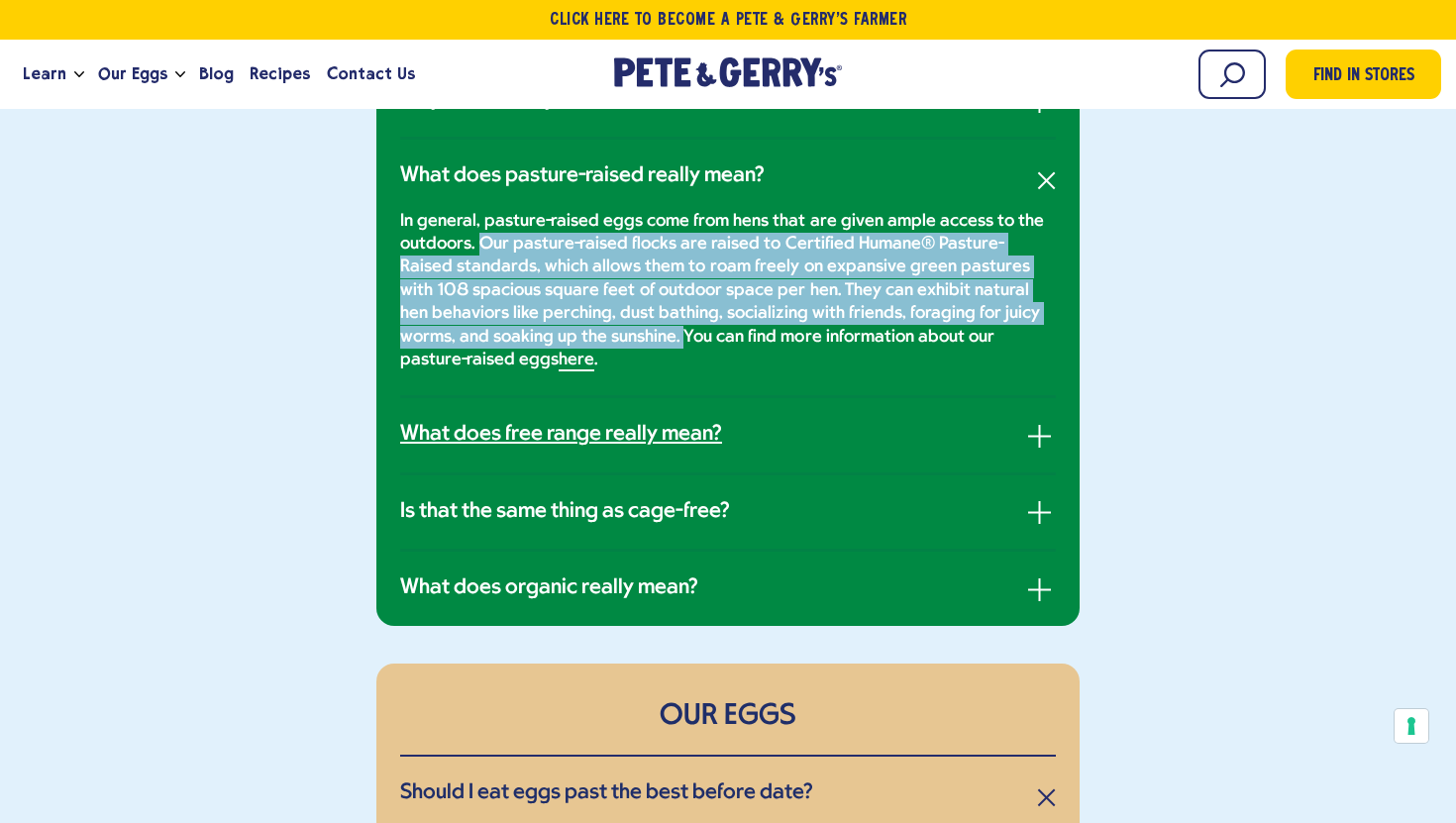 click on "What does free range really mean?" at bounding box center [561, 435] 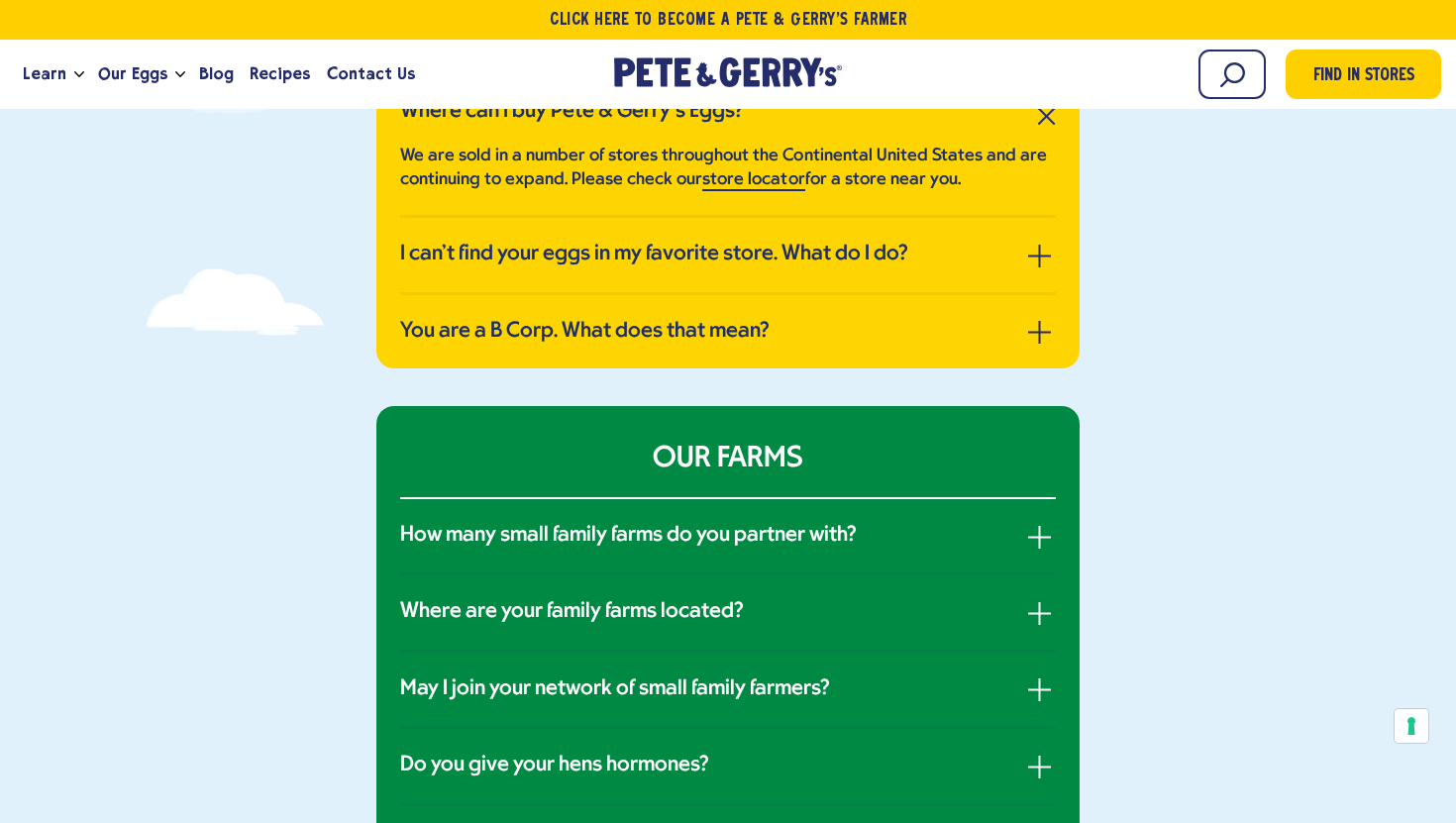 scroll, scrollTop: 76, scrollLeft: 0, axis: vertical 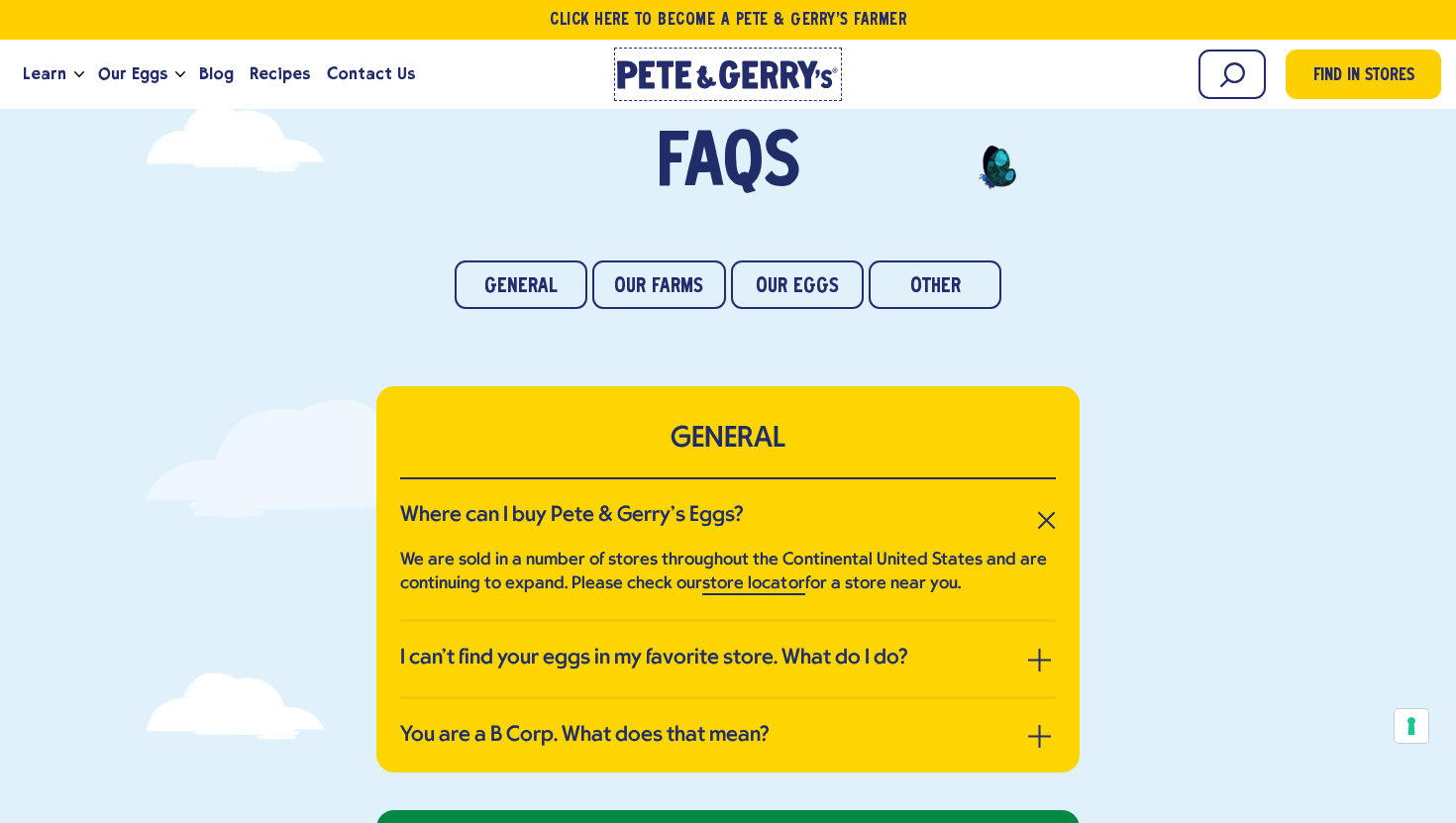 click on "Pete & Gerry's Homepage" 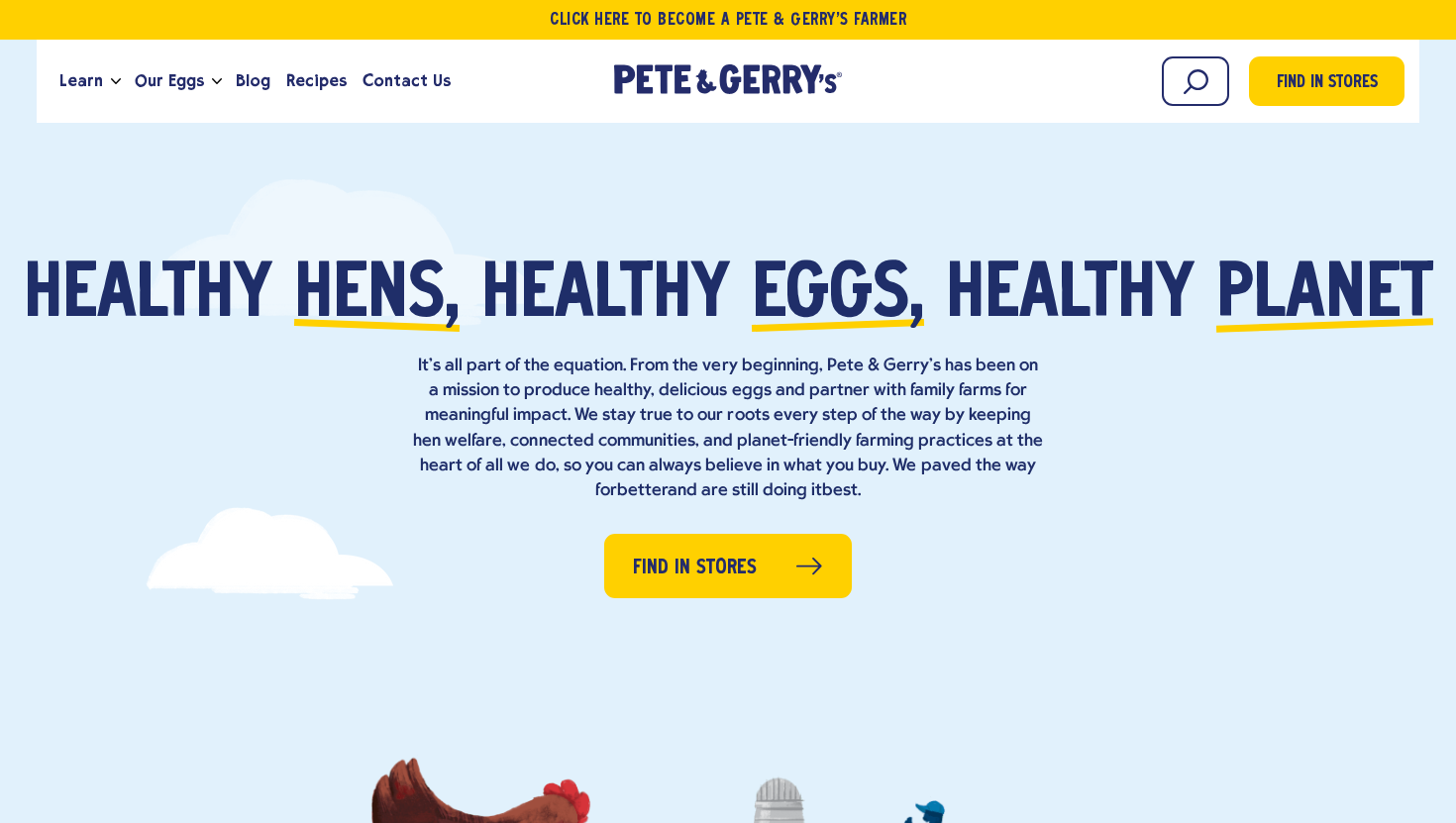 scroll, scrollTop: 0, scrollLeft: 0, axis: both 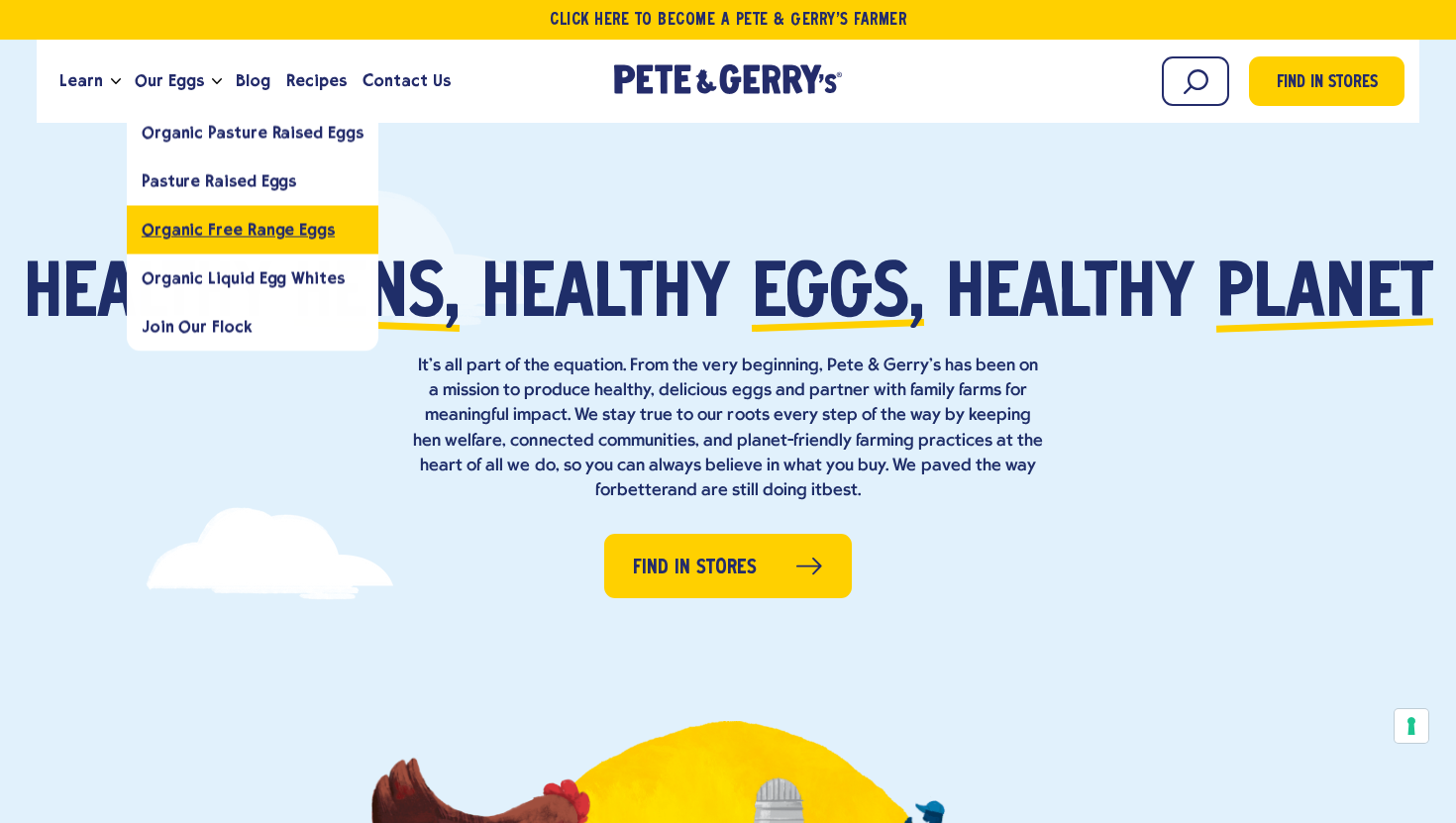 click on "Organic Free Range Eggs" at bounding box center (253, 229) 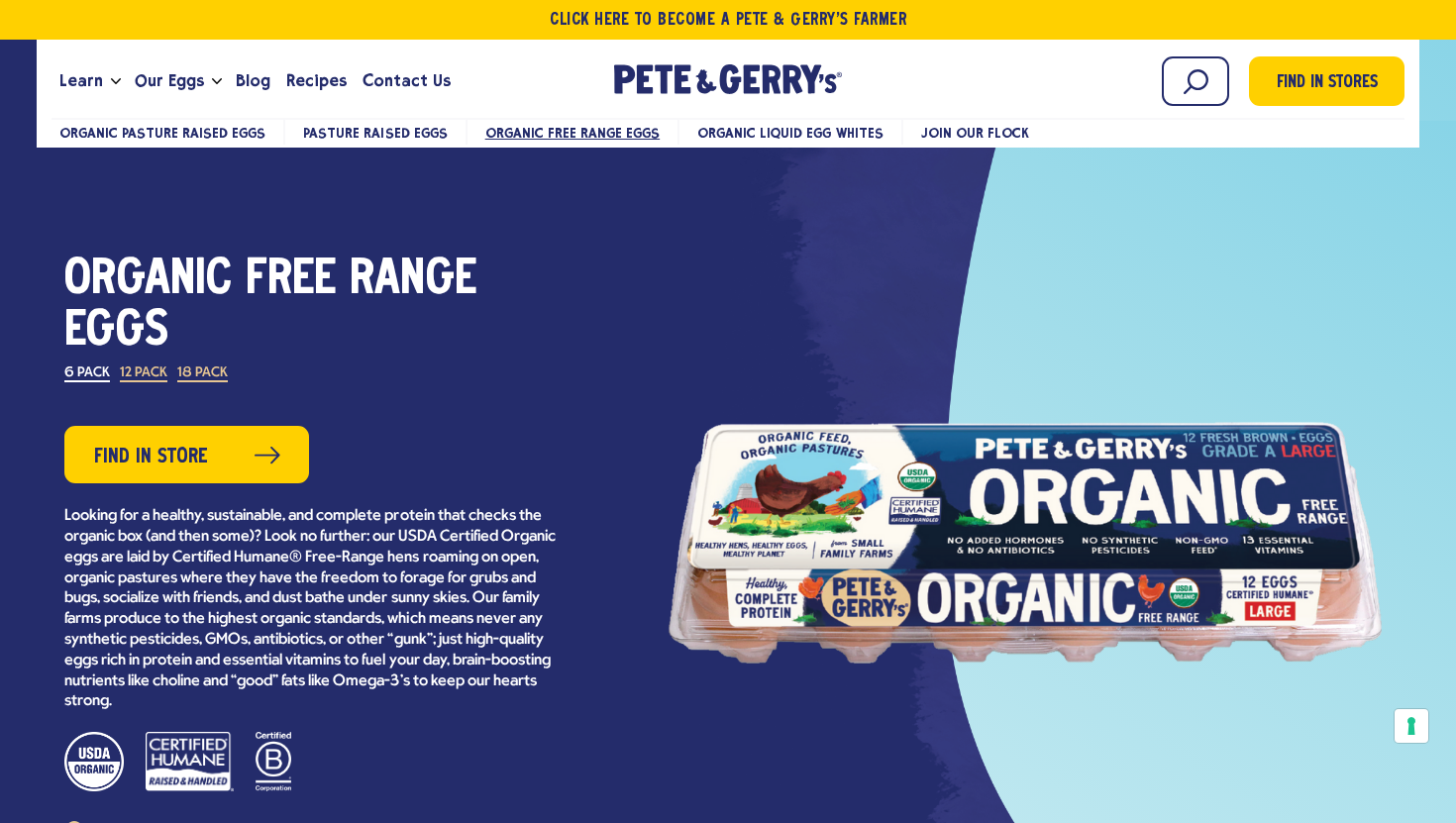 scroll, scrollTop: 0, scrollLeft: 0, axis: both 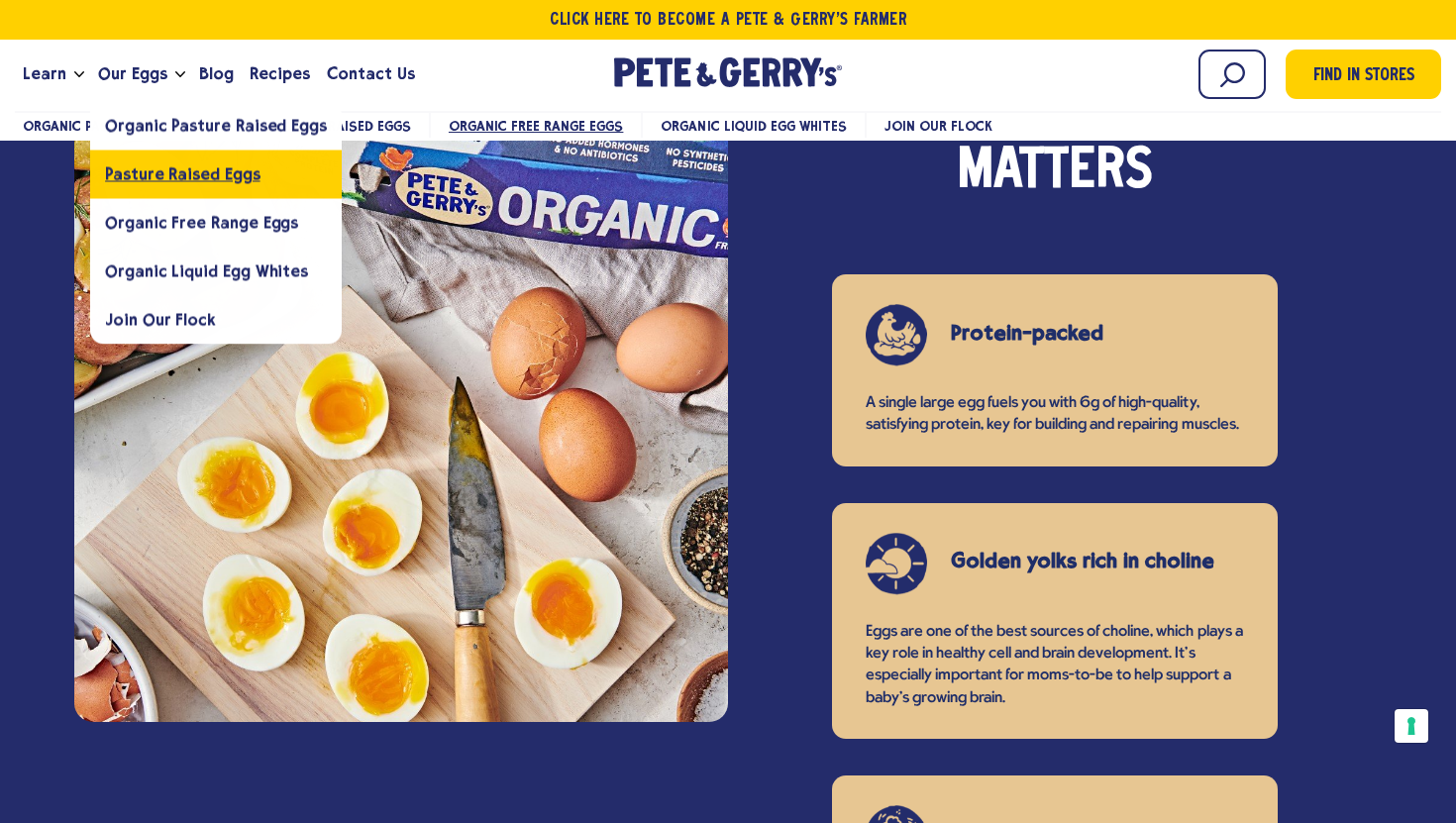 click on "Pasture Raised Eggs" at bounding box center (182, 173) 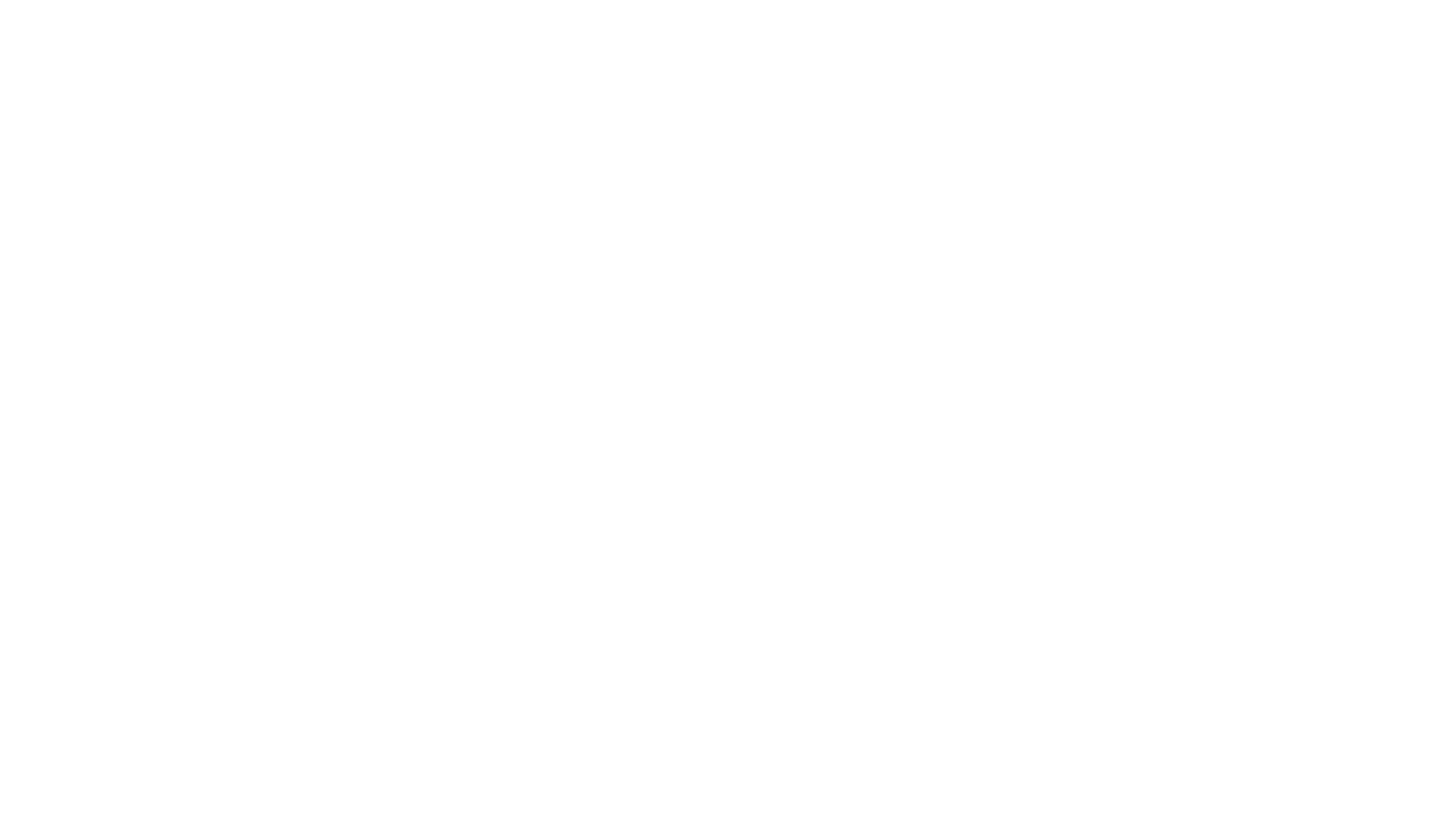scroll, scrollTop: 0, scrollLeft: 0, axis: both 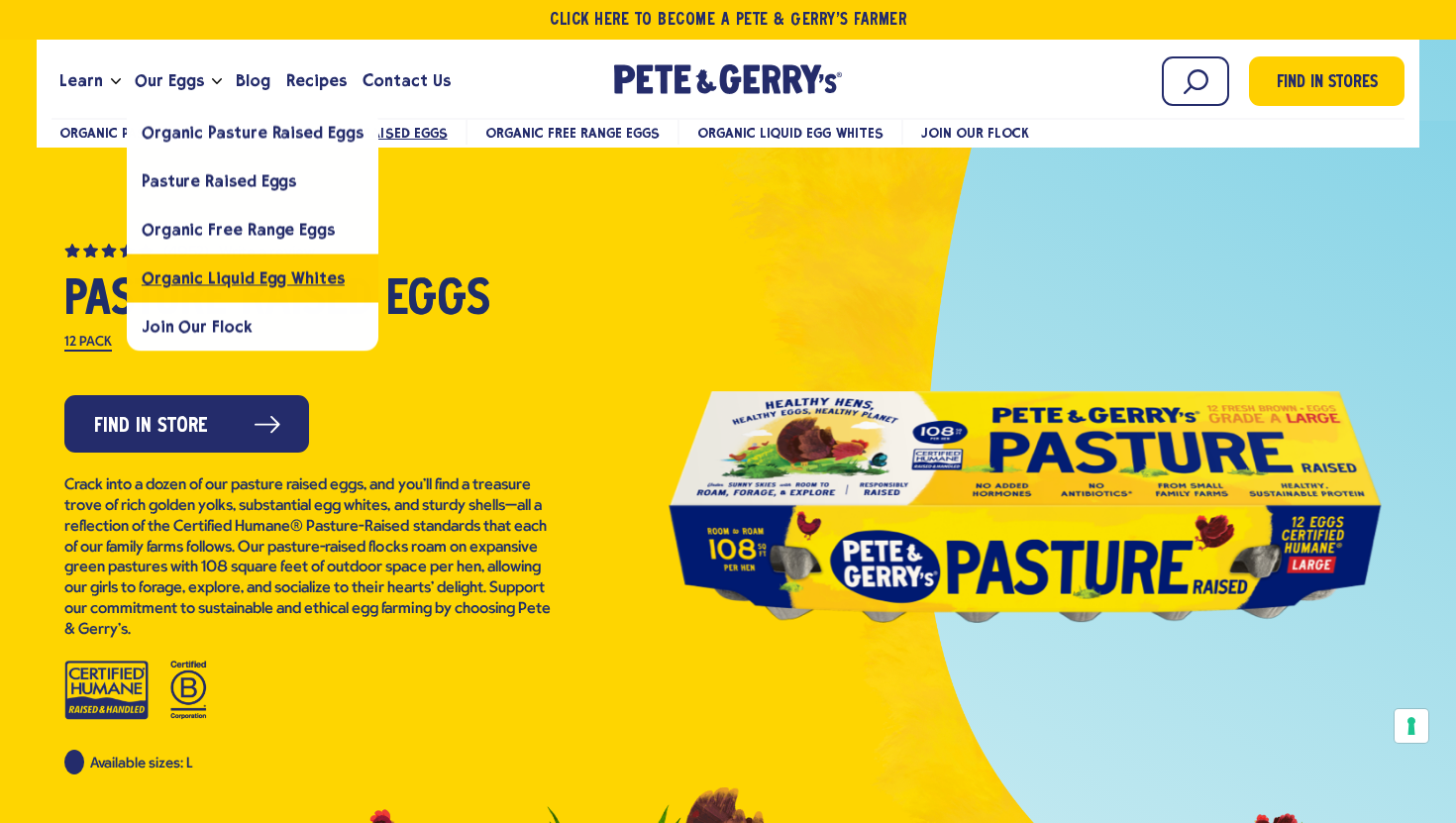 click on "Organic Liquid Egg Whites" at bounding box center (243, 277) 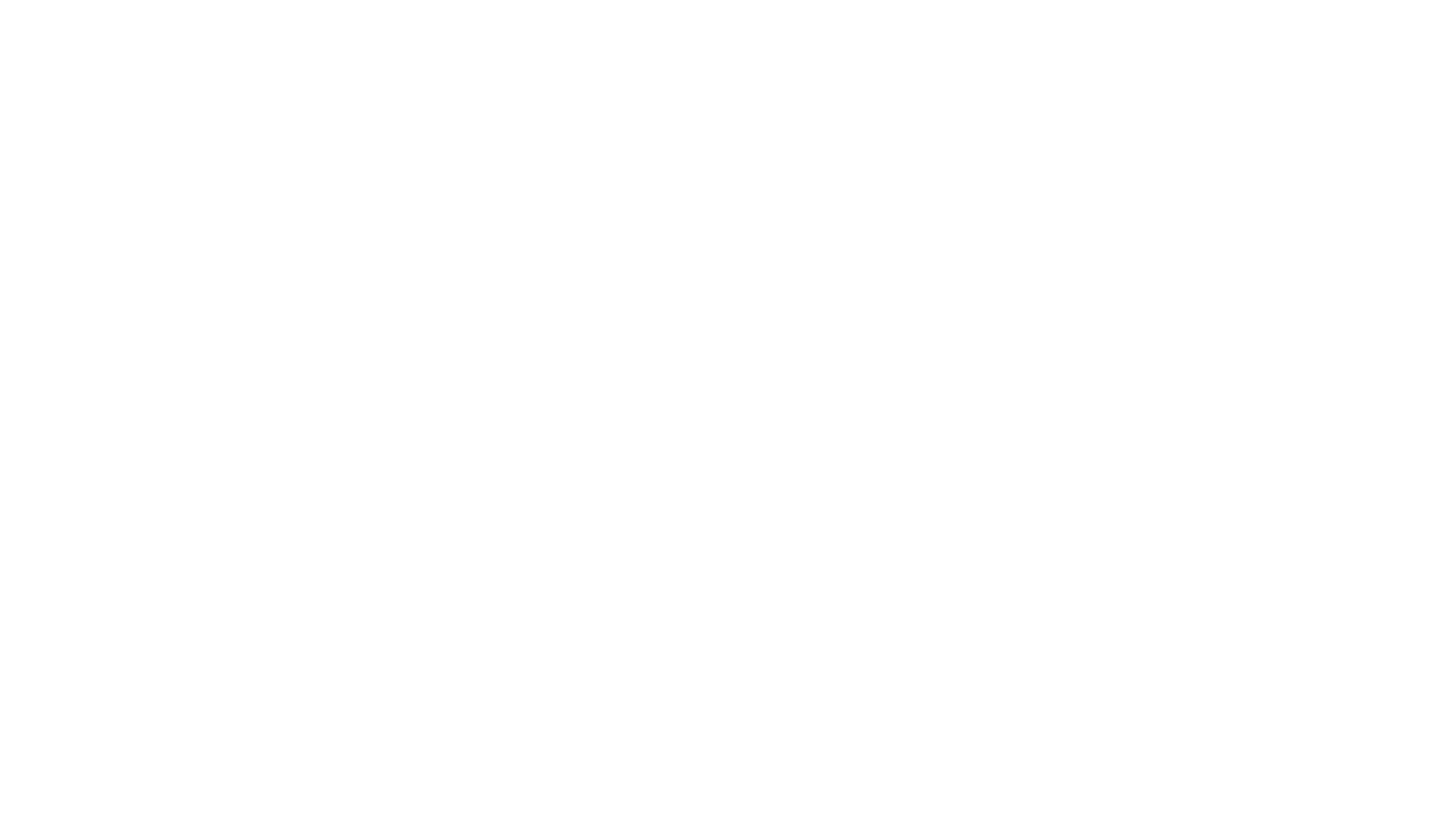 scroll, scrollTop: 0, scrollLeft: 0, axis: both 